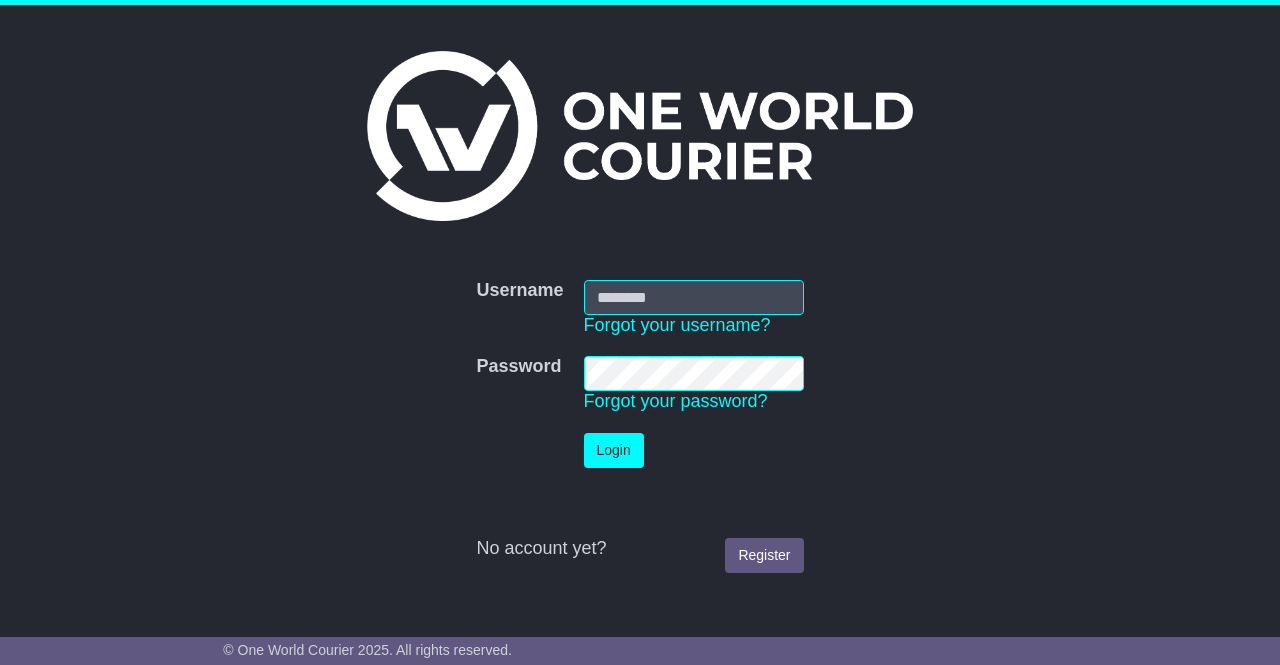 scroll, scrollTop: 0, scrollLeft: 0, axis: both 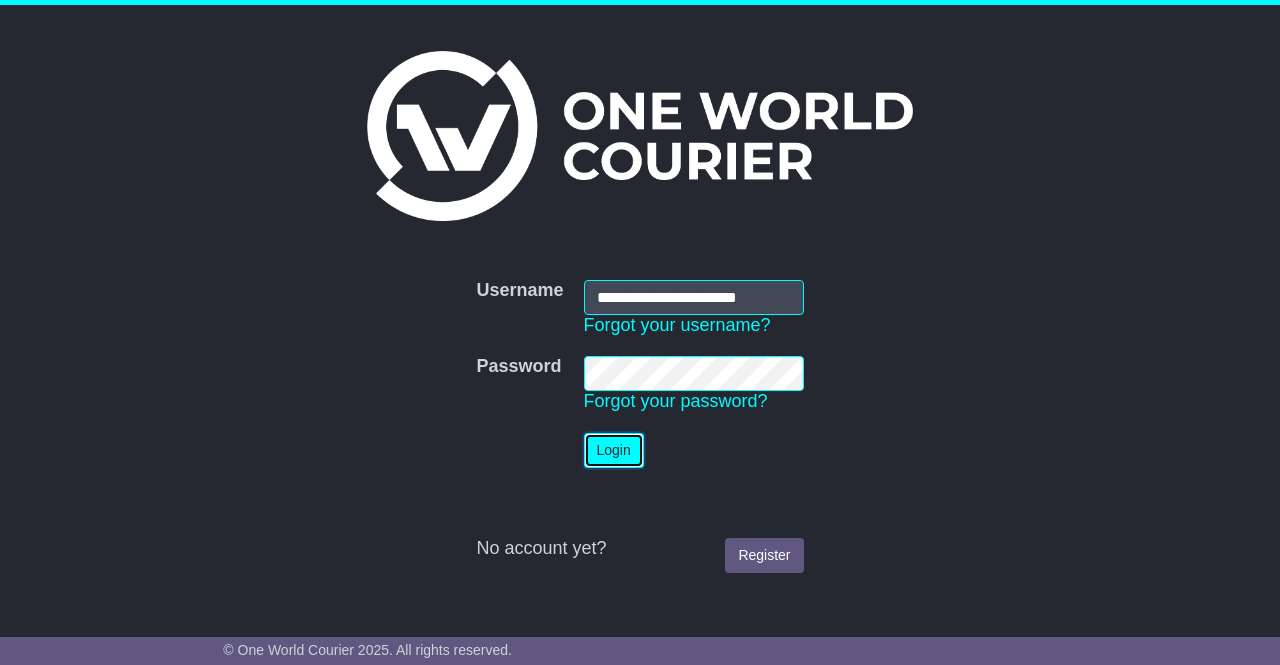 click on "Login" at bounding box center (614, 450) 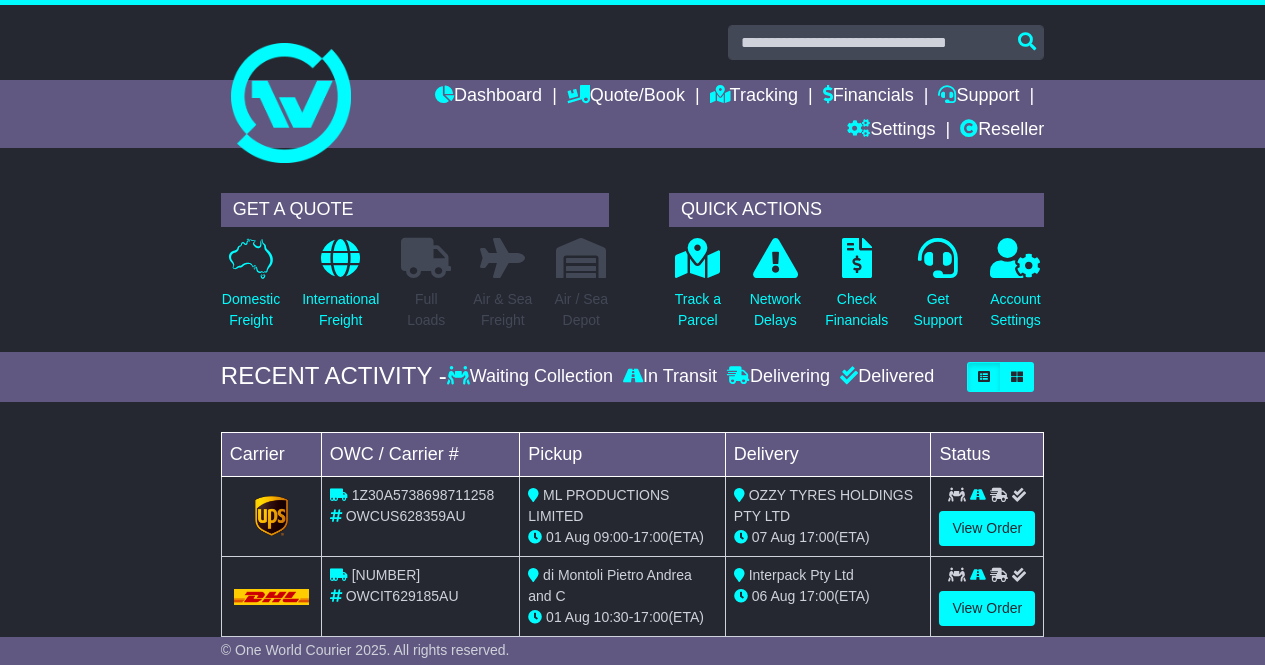 scroll, scrollTop: 0, scrollLeft: 0, axis: both 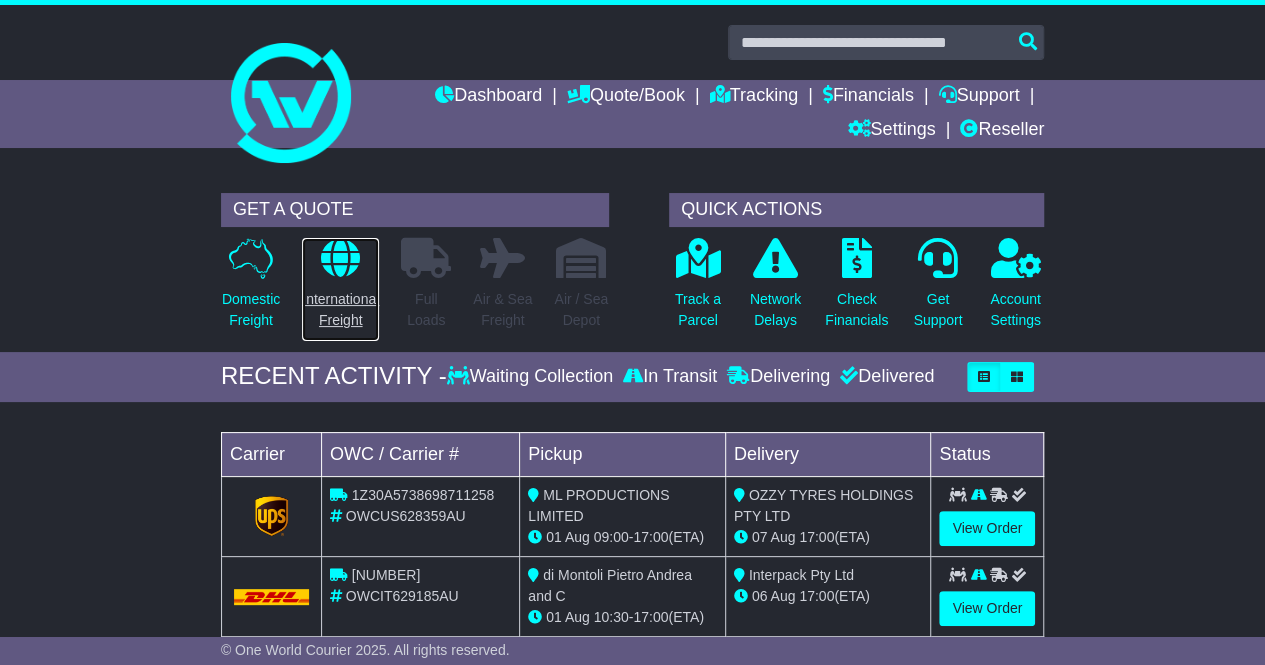 click on "International Freight" at bounding box center [340, 310] 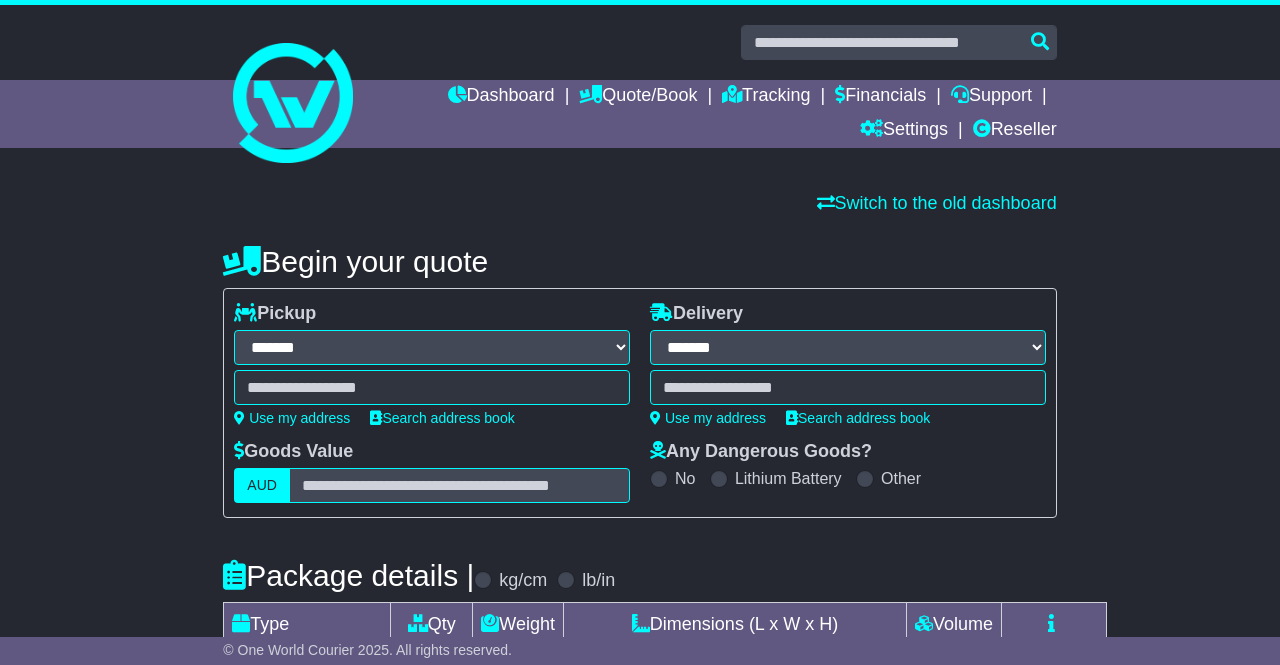 select on "**" 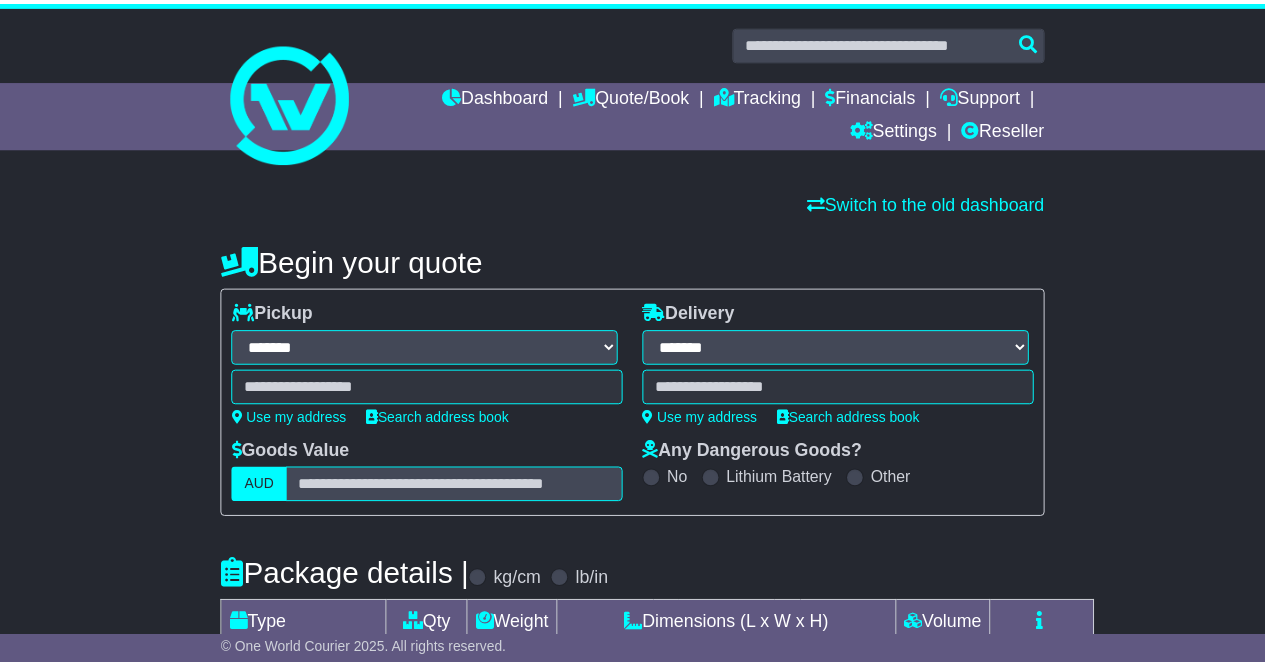 scroll, scrollTop: 0, scrollLeft: 0, axis: both 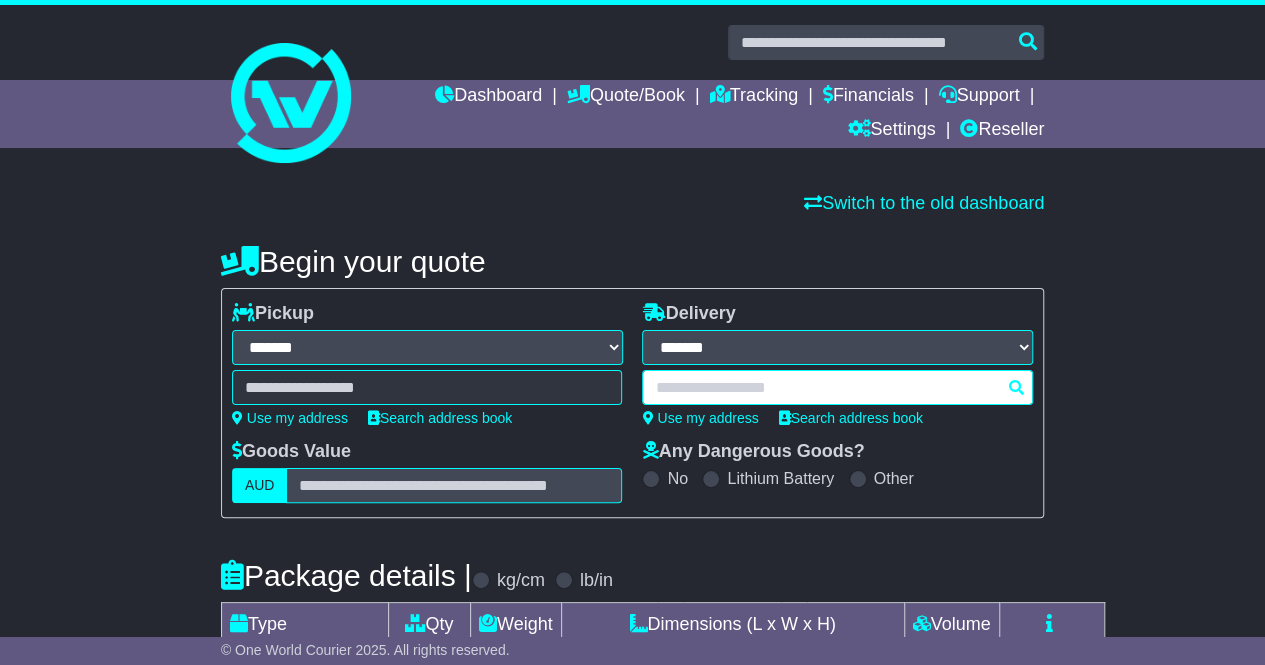 click at bounding box center (837, 387) 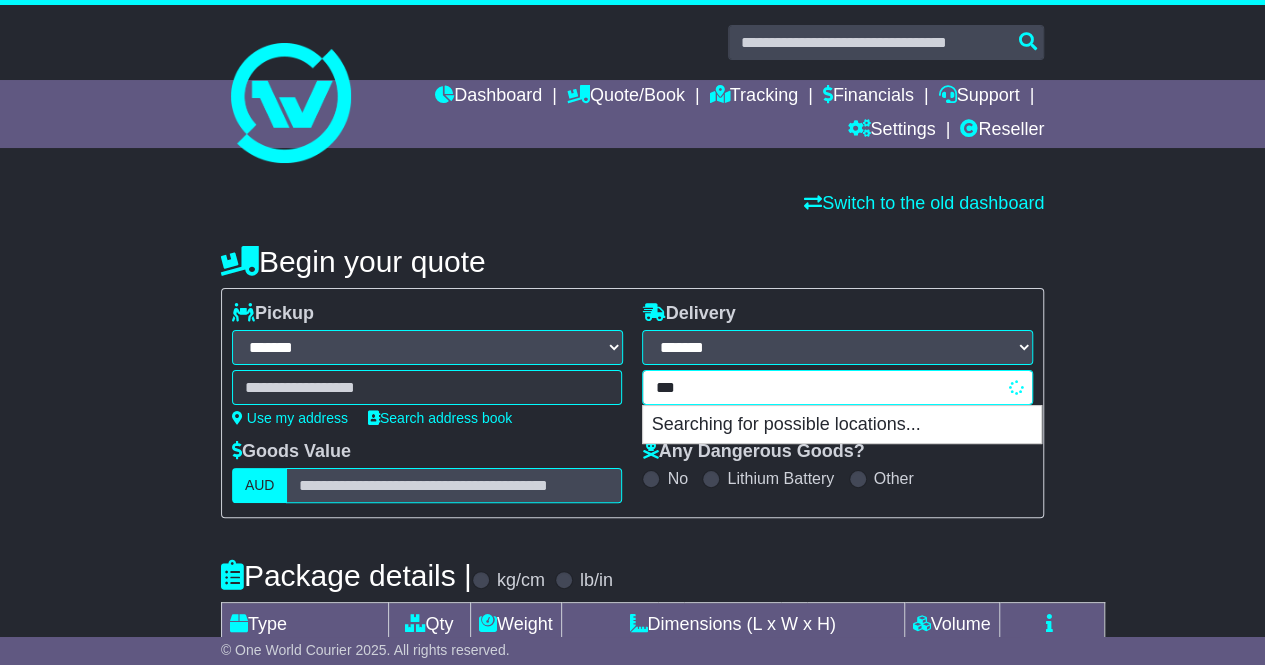 type on "****" 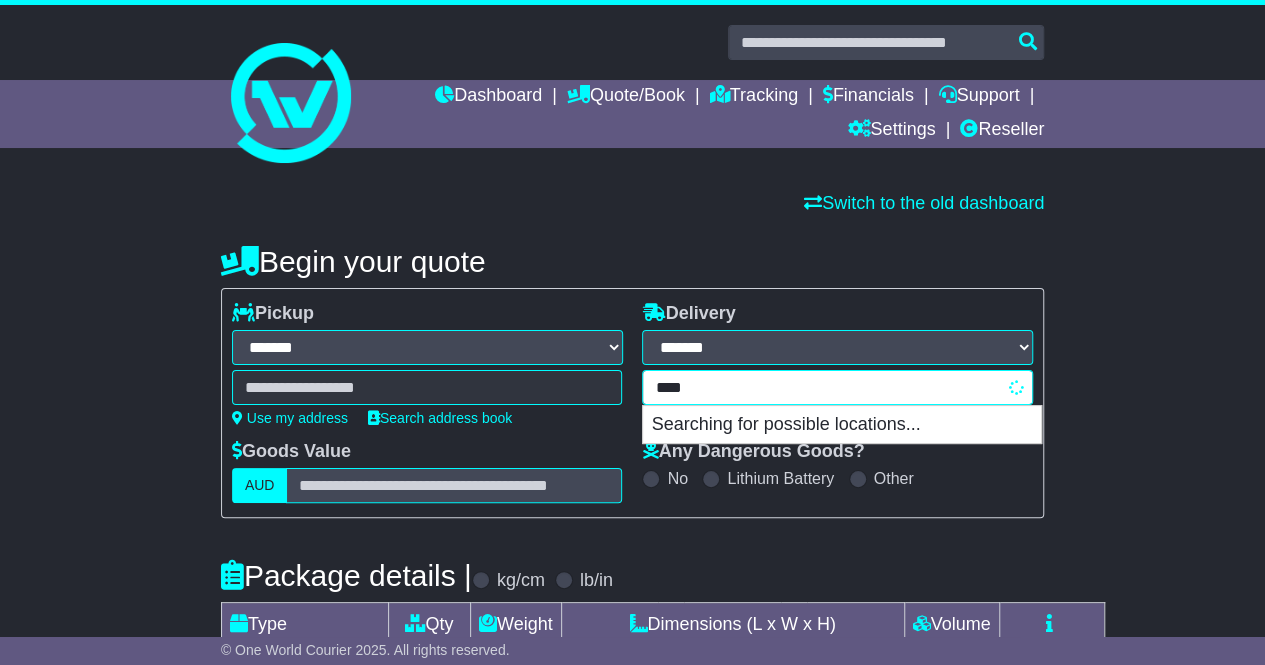 type on "*****" 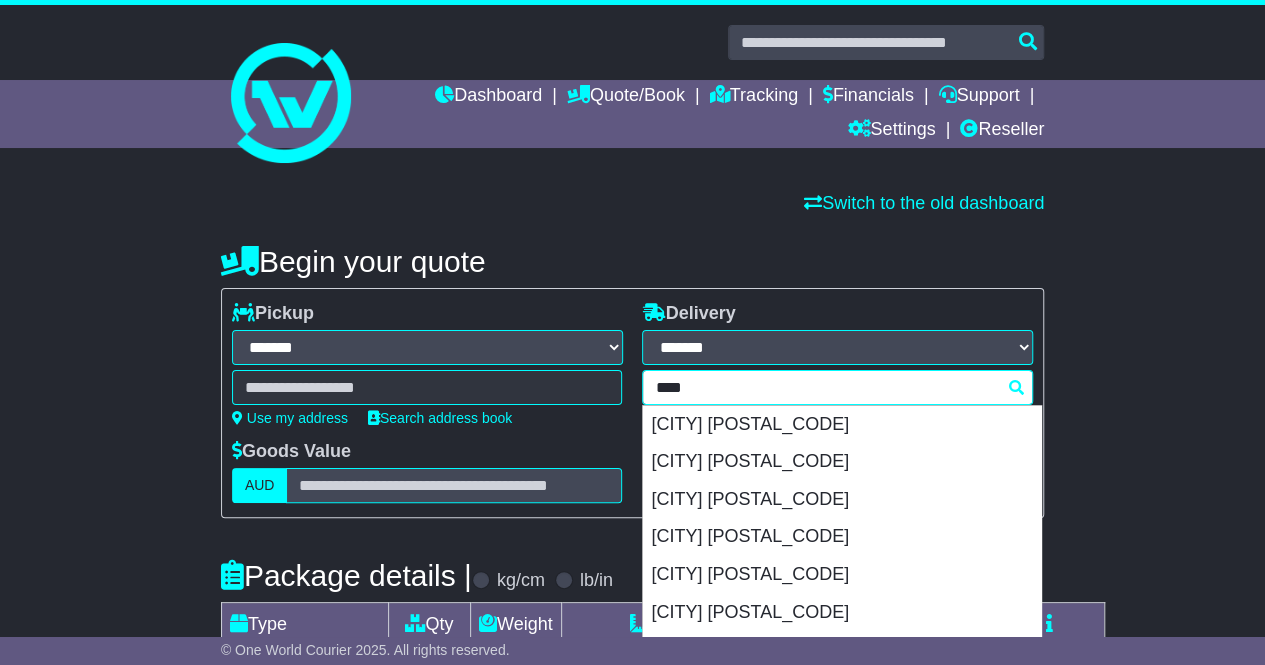 type 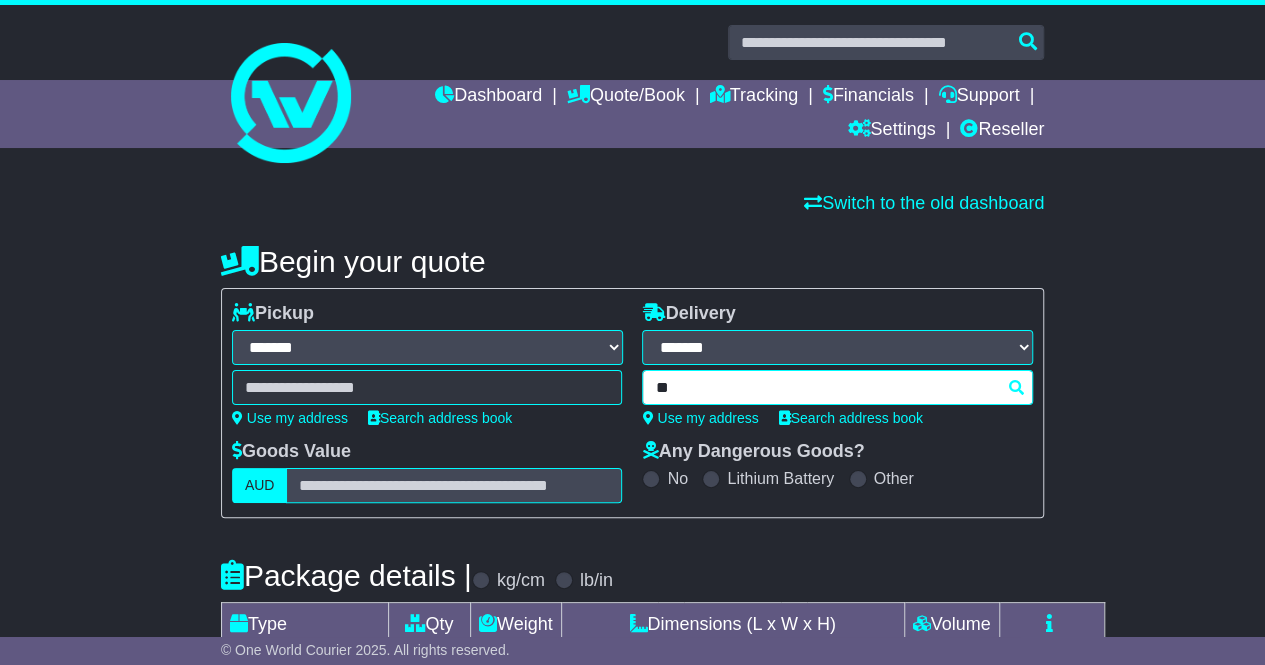 type on "*" 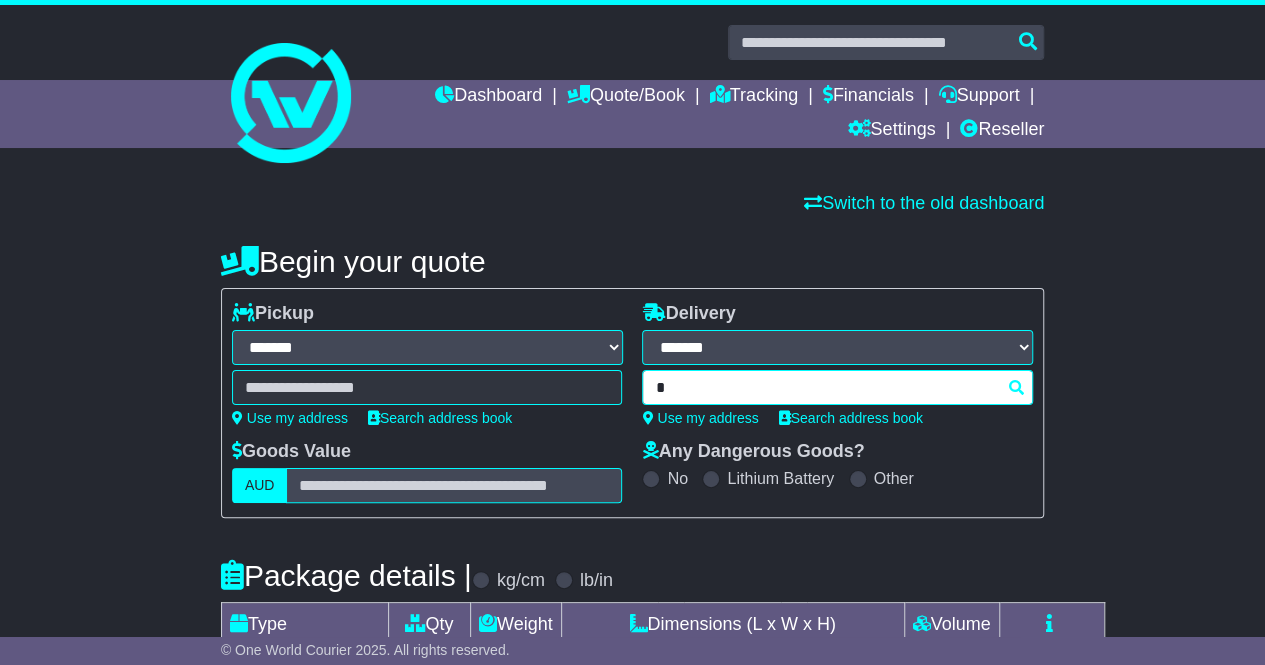type 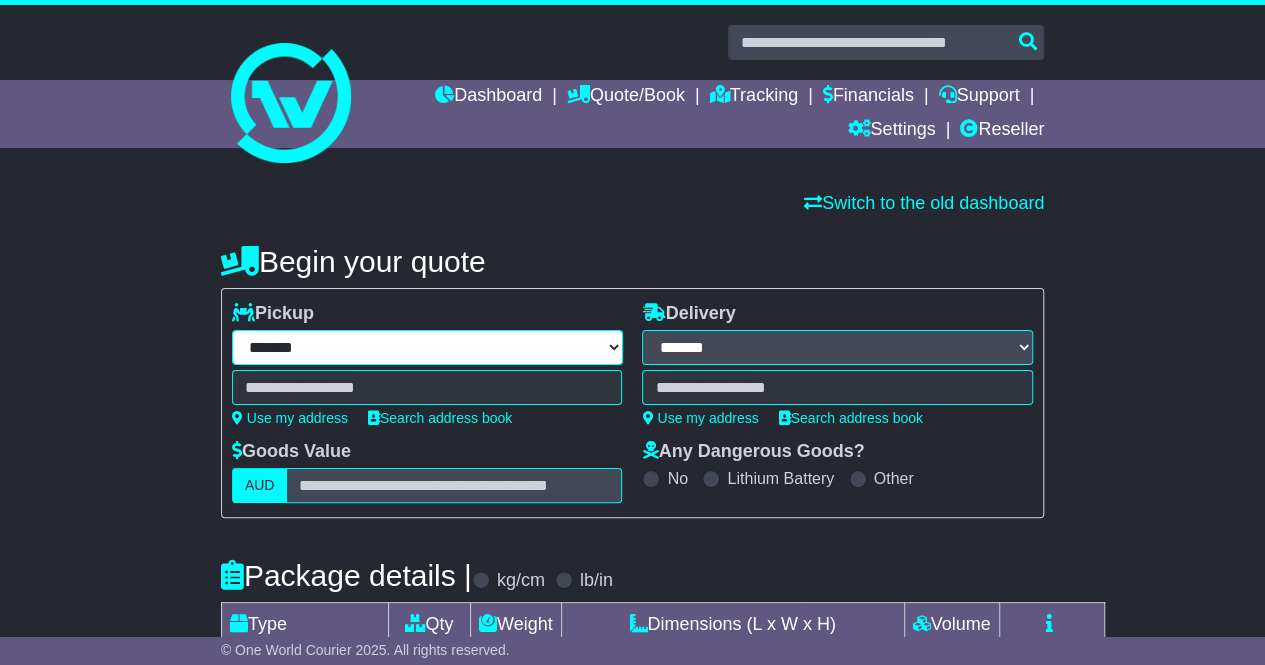 click on "**********" at bounding box center (427, 347) 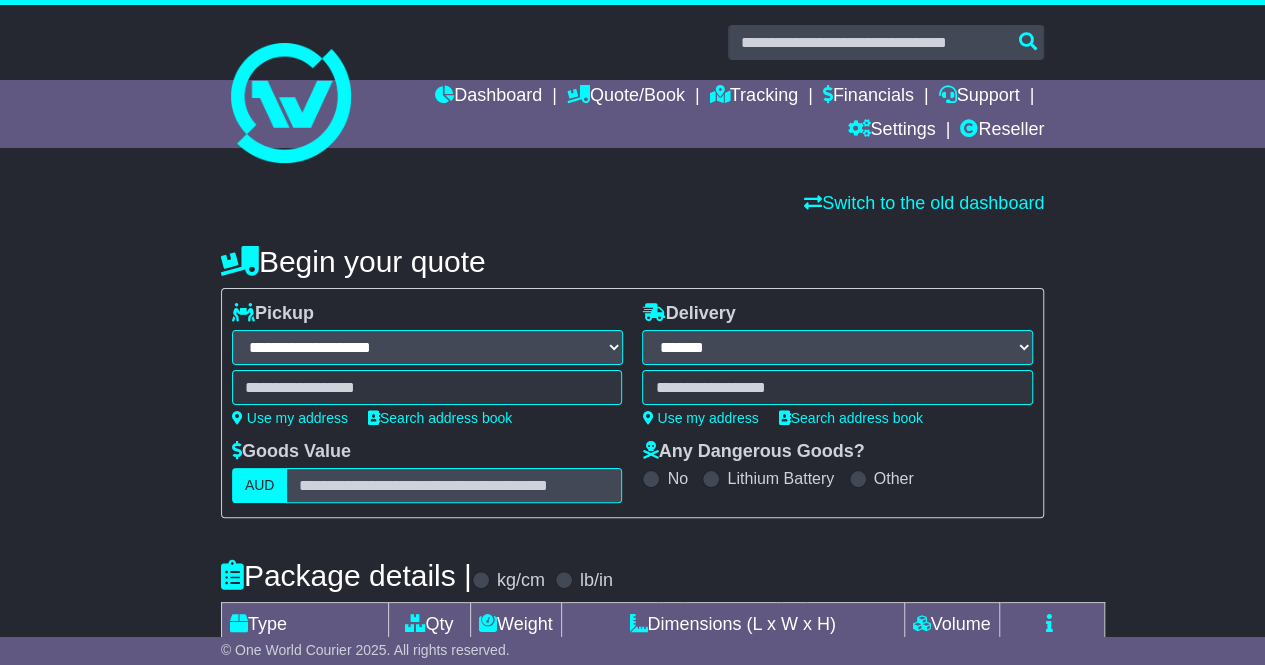 click on "**********" at bounding box center [427, 347] 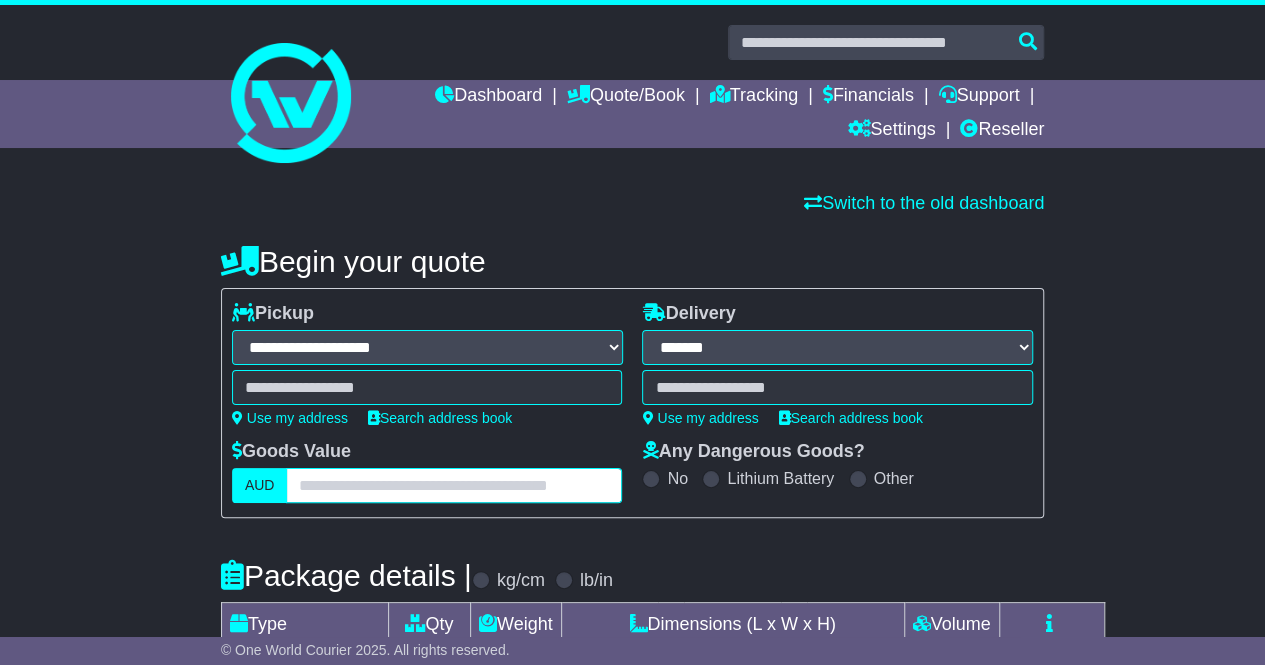 click at bounding box center [454, 485] 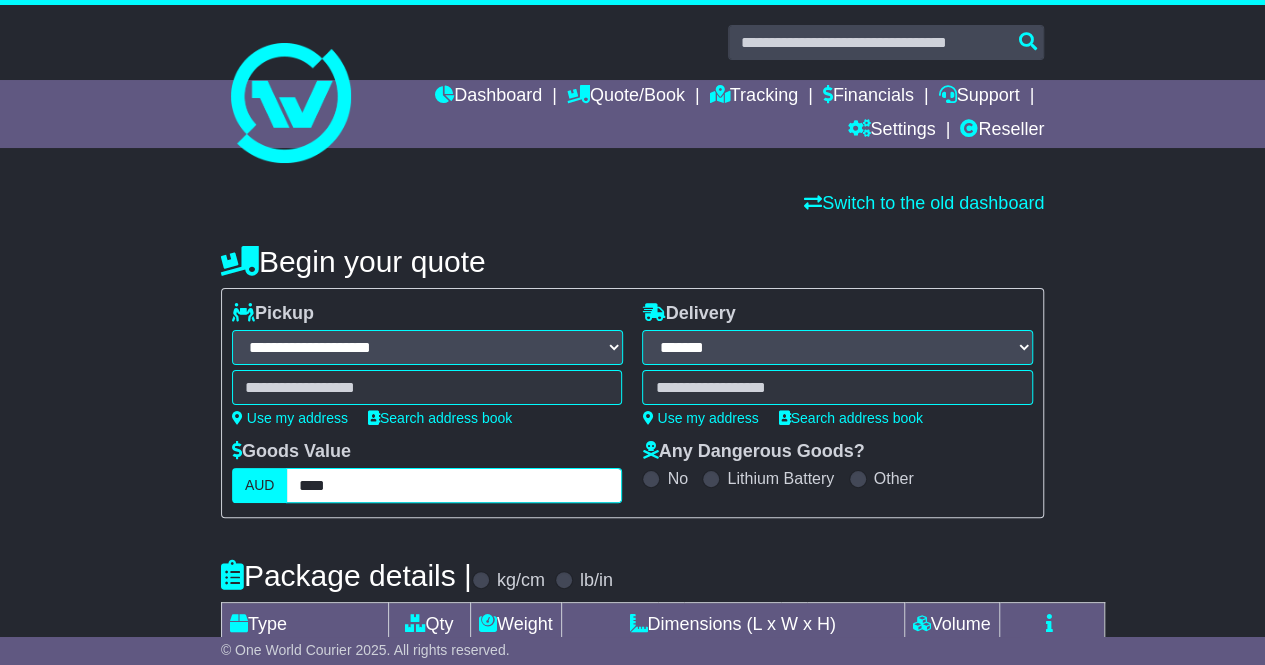 type on "****" 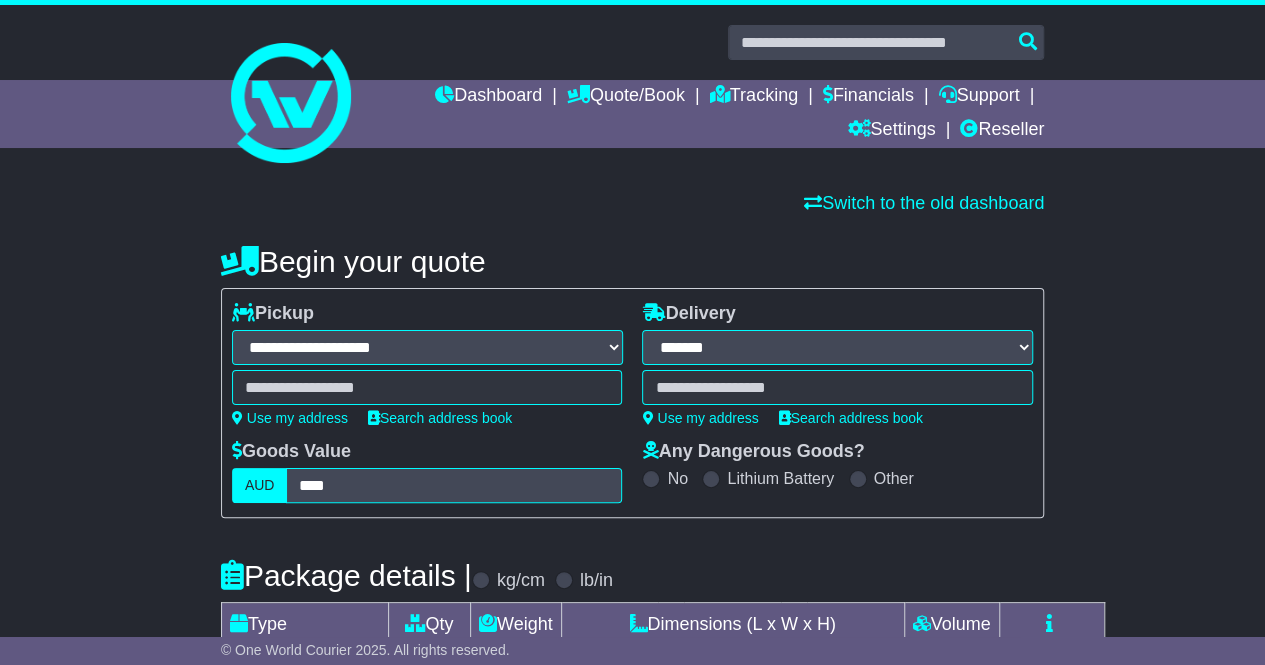 click at bounding box center (427, 387) 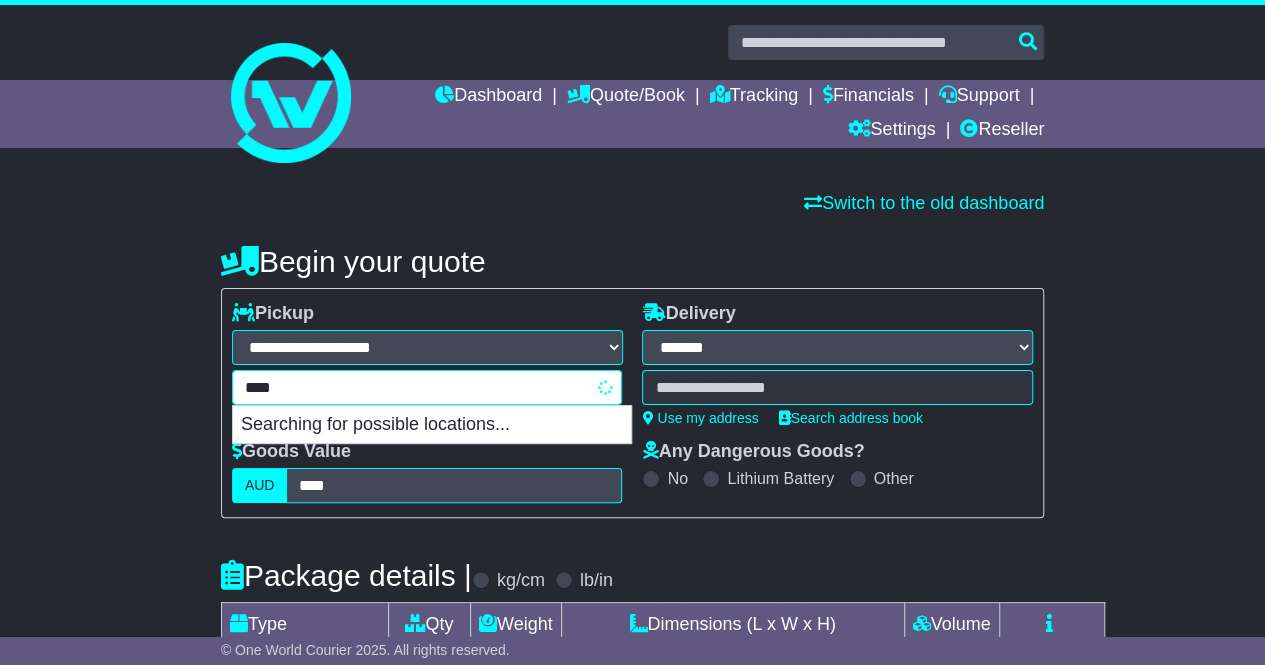 type on "*****" 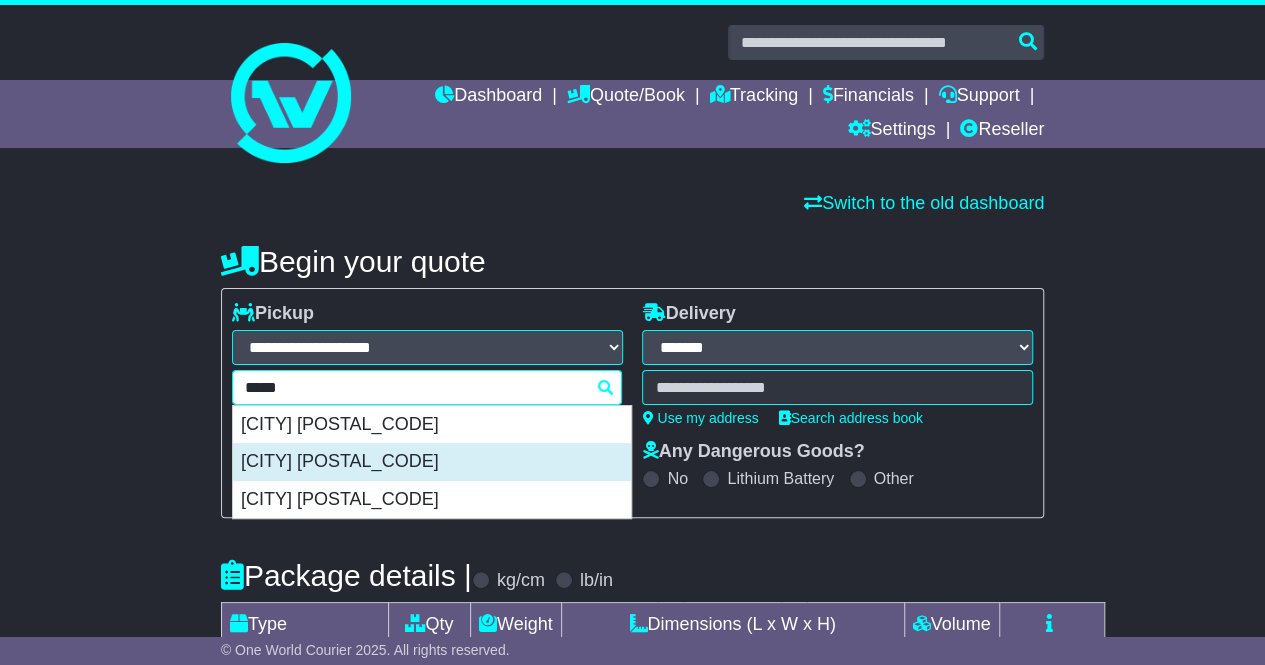 click on "[CITY] [POSTAL_CODE]" at bounding box center [432, 462] 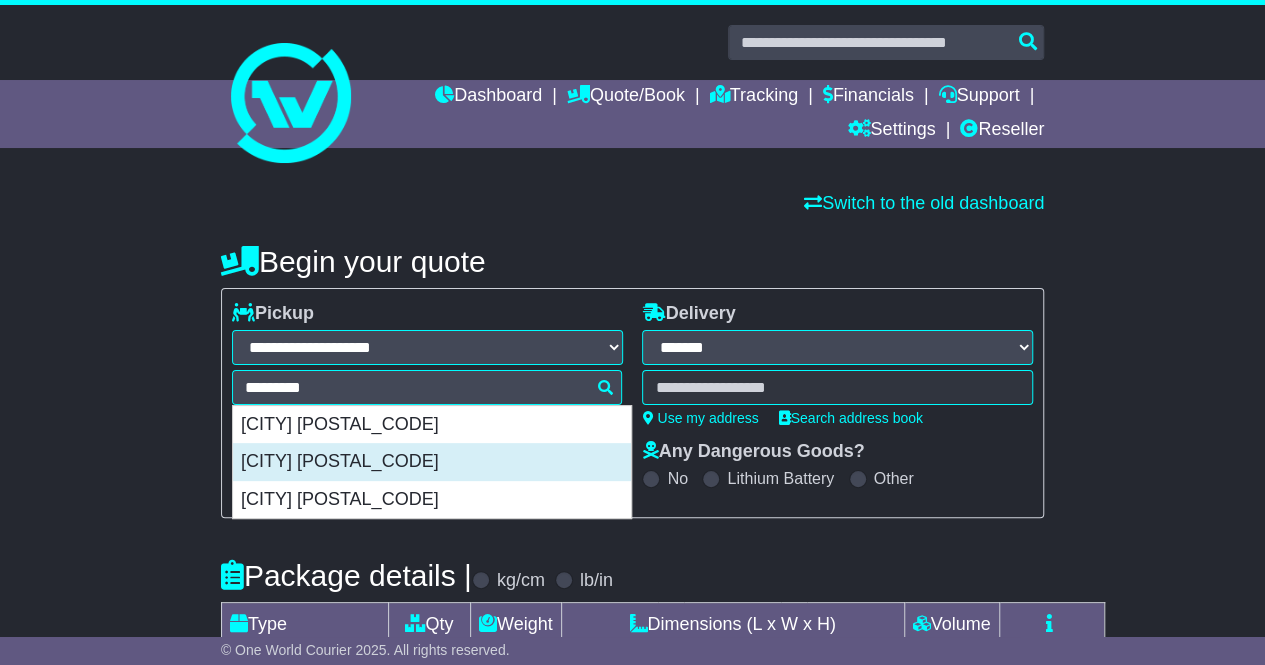 type on "**********" 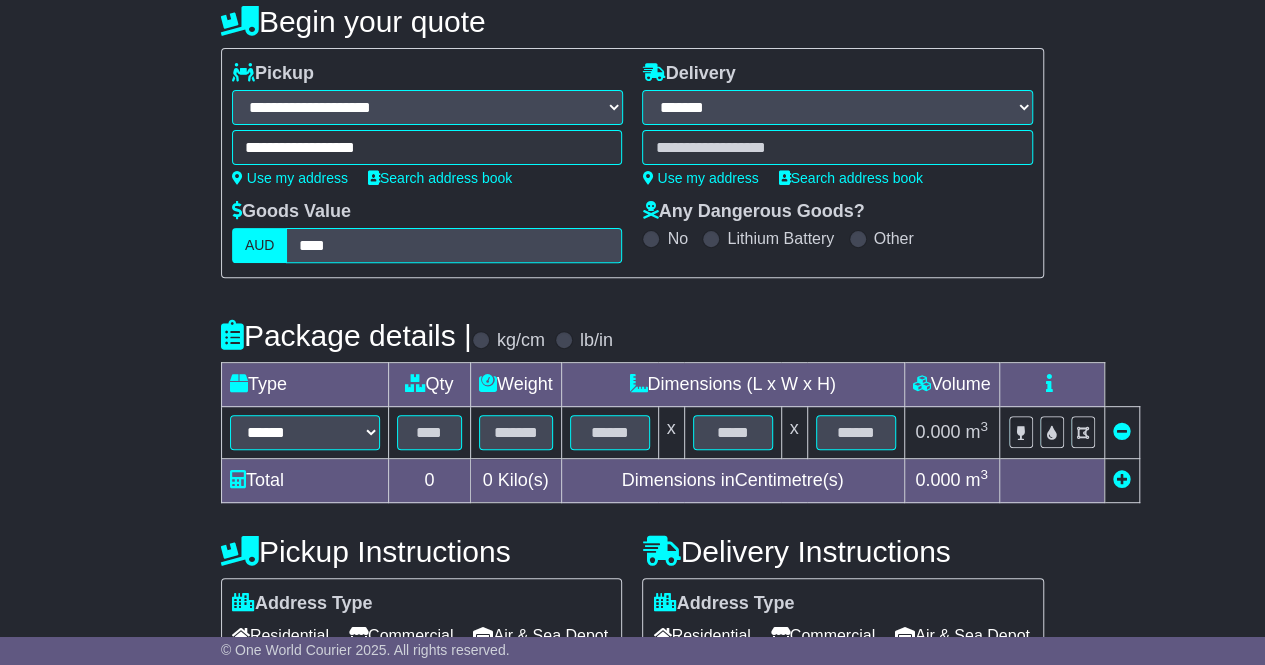 scroll, scrollTop: 300, scrollLeft: 0, axis: vertical 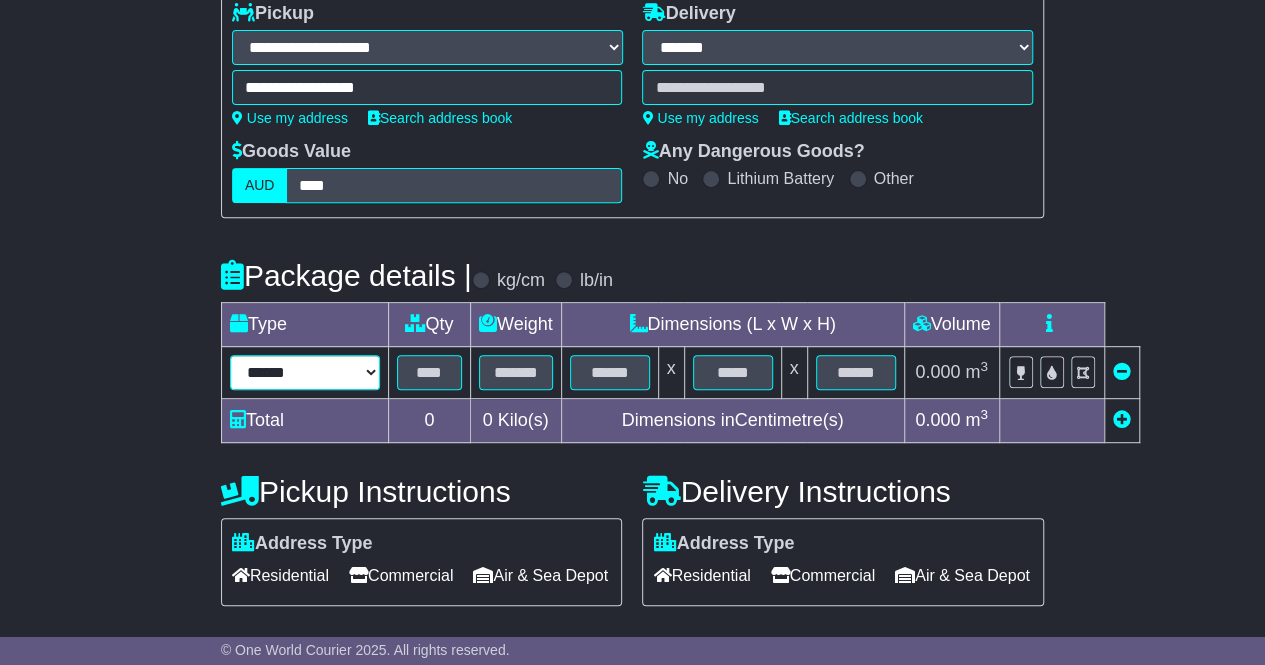 click on "****** ****** *** ******** ***** **** **** ****** *** *******" at bounding box center (305, 372) 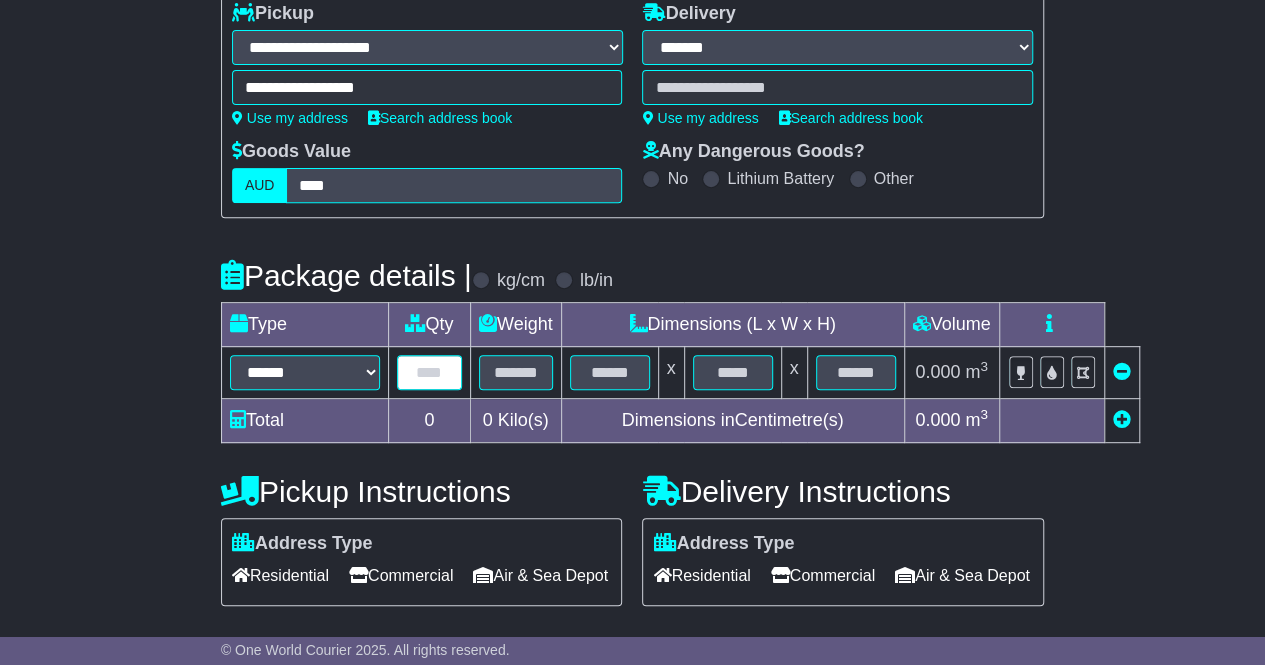 click at bounding box center (429, 372) 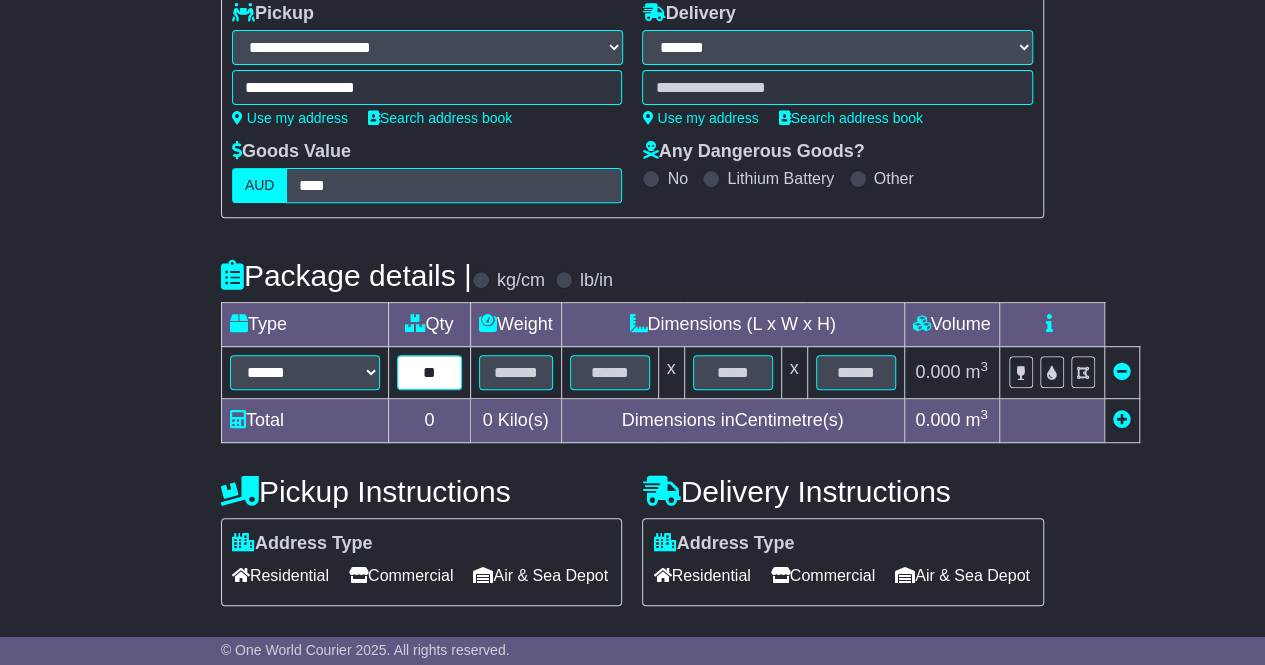 type on "**" 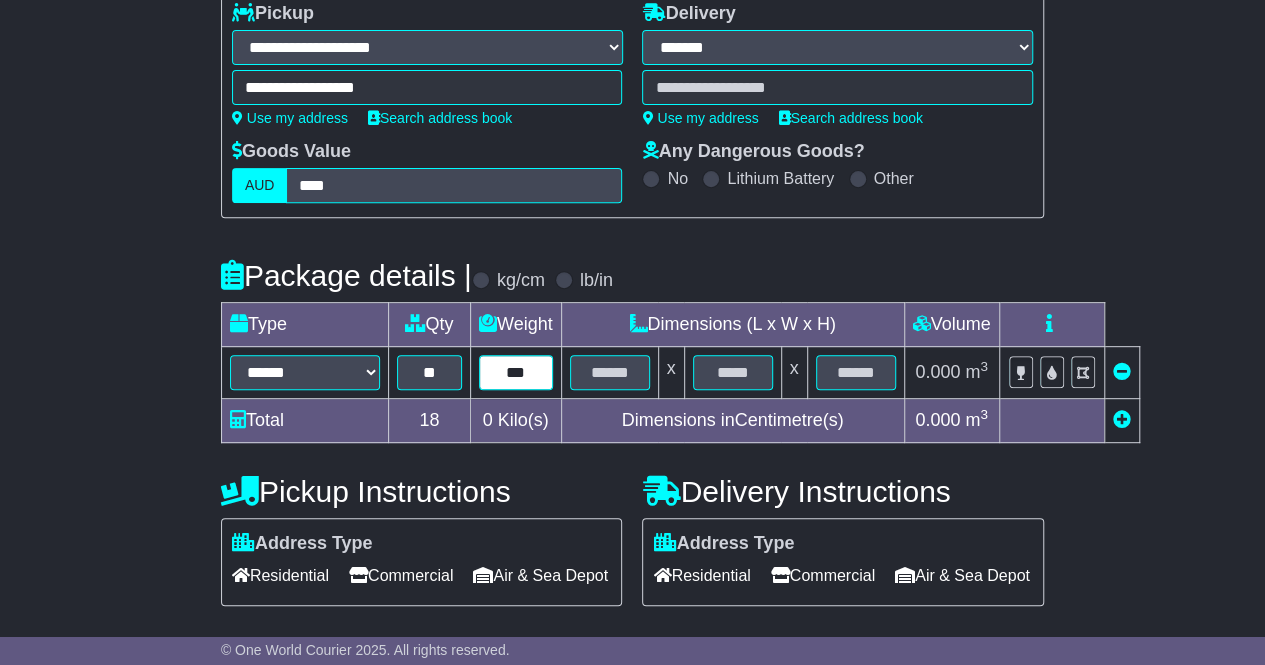 type on "***" 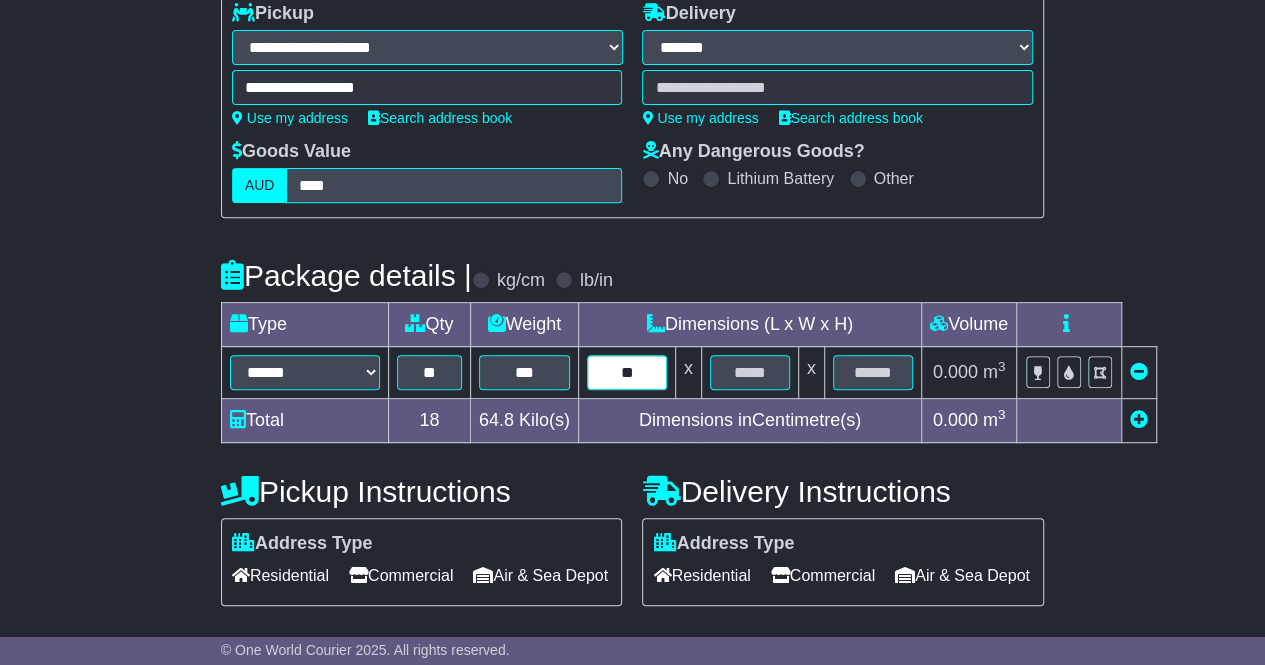 type on "**" 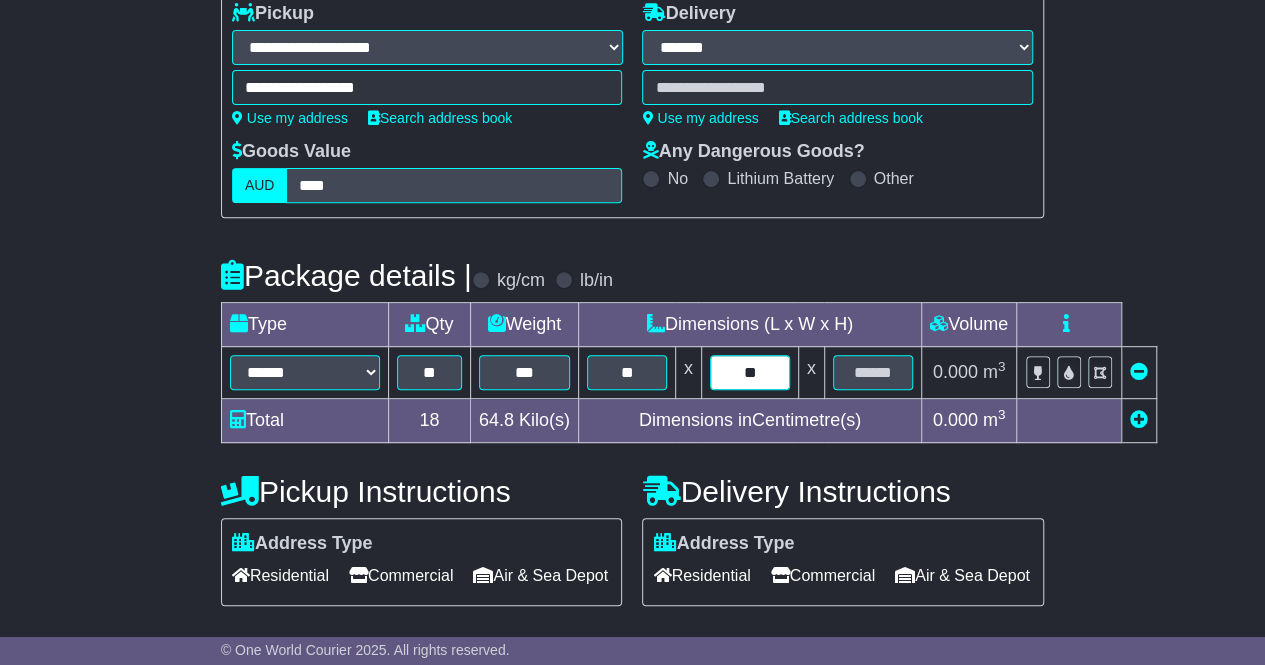 type on "**" 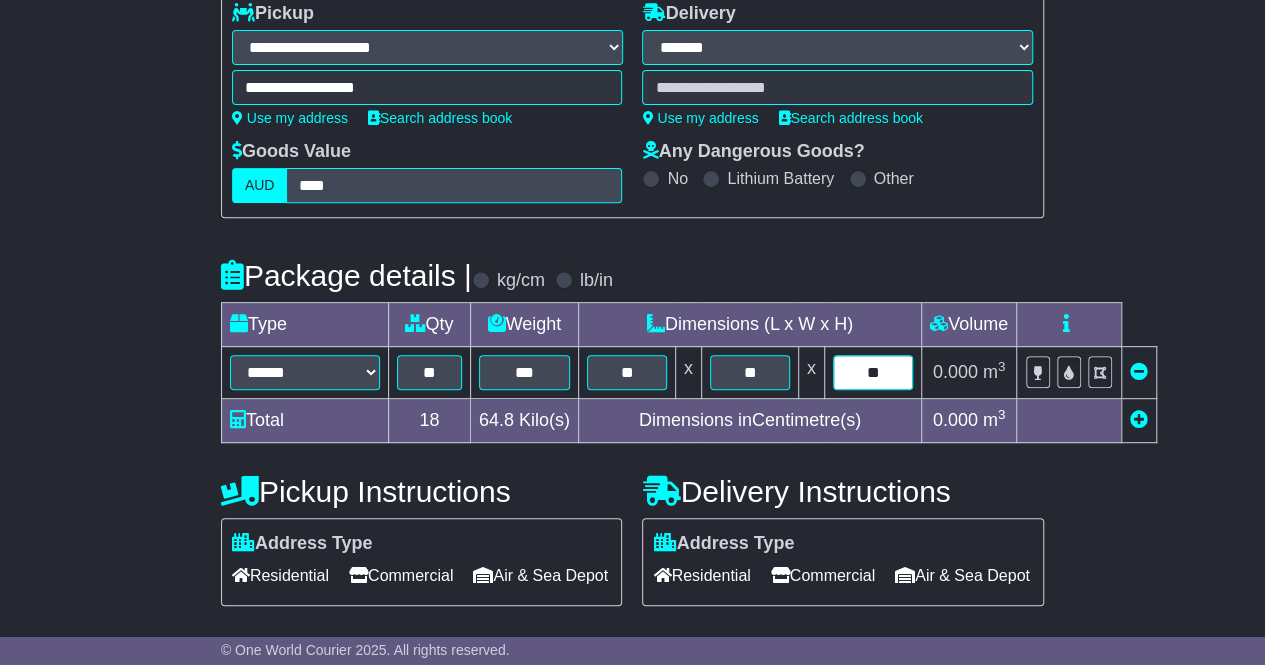 type on "**" 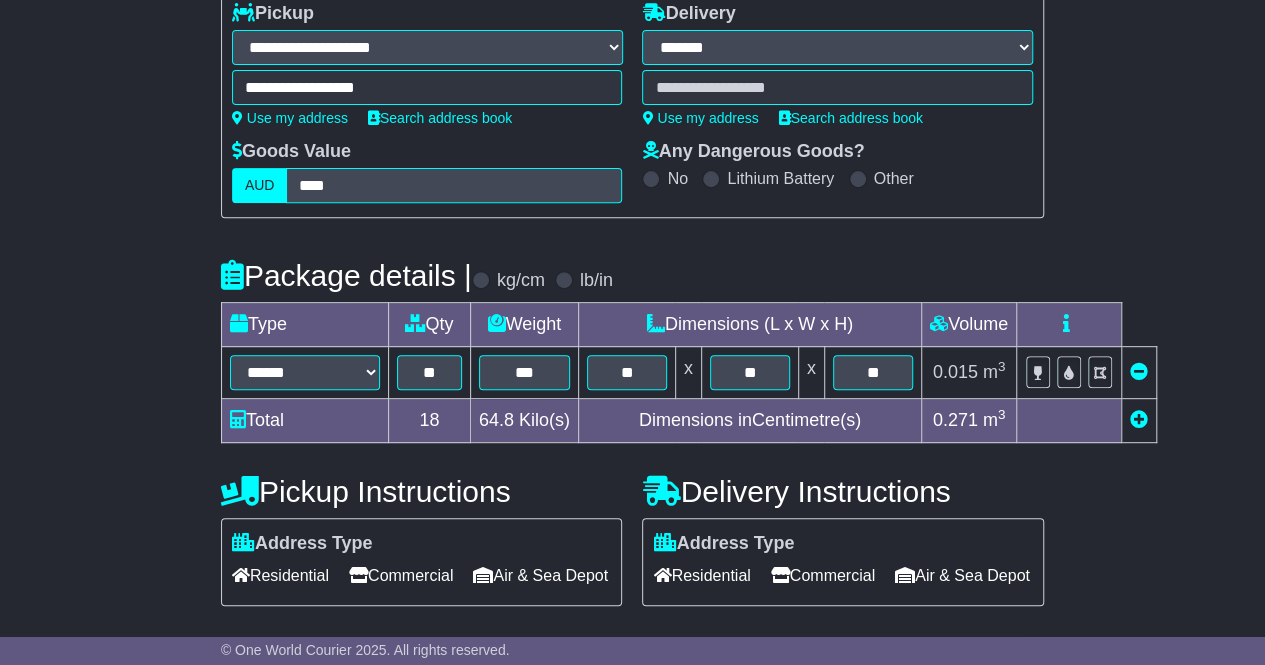 scroll, scrollTop: 710, scrollLeft: 0, axis: vertical 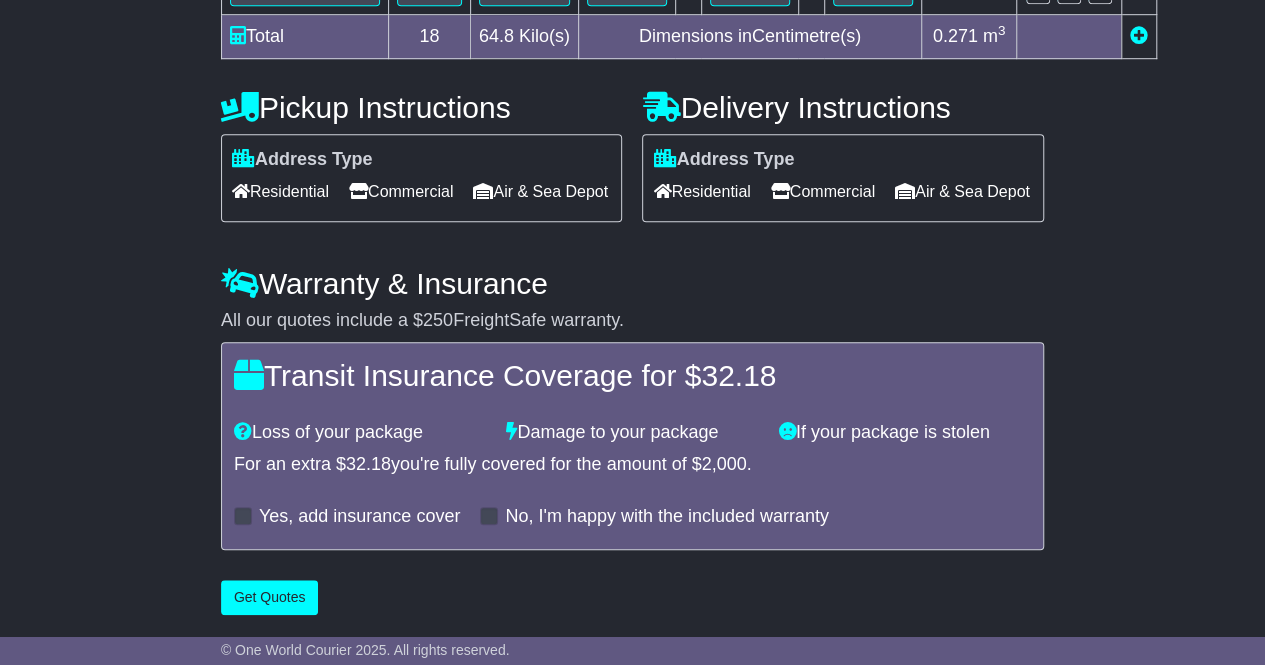 click on "Commercial" at bounding box center [401, 191] 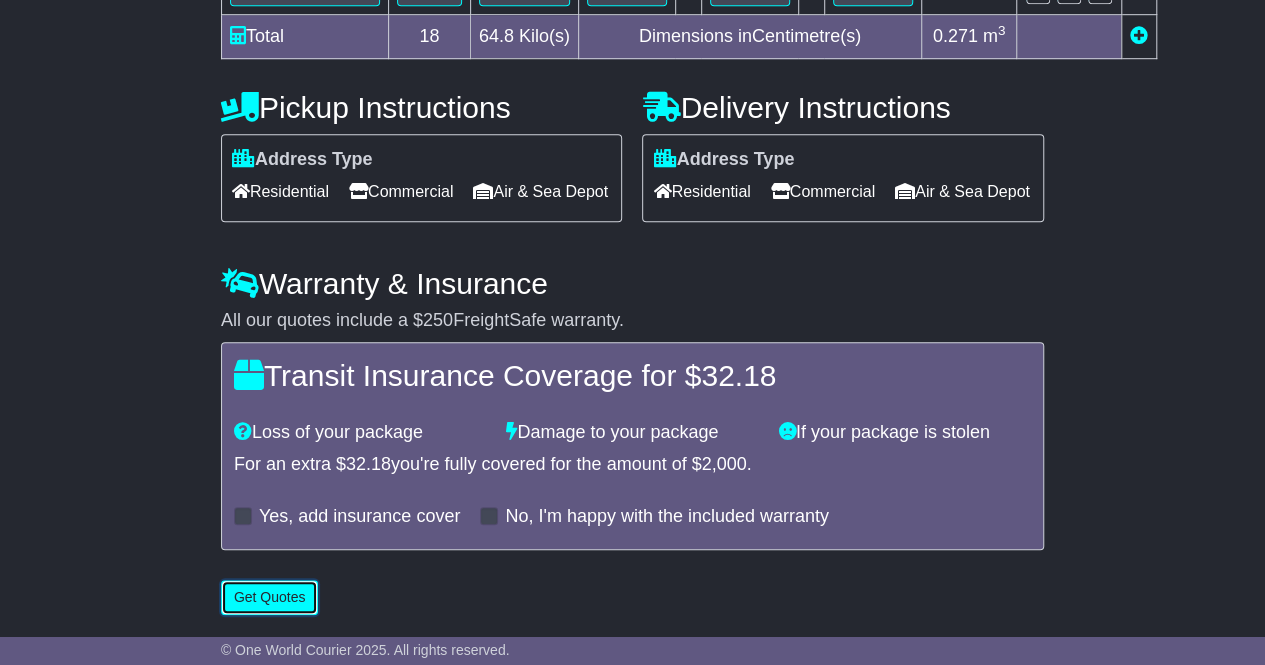 click on "Get Quotes" at bounding box center (270, 597) 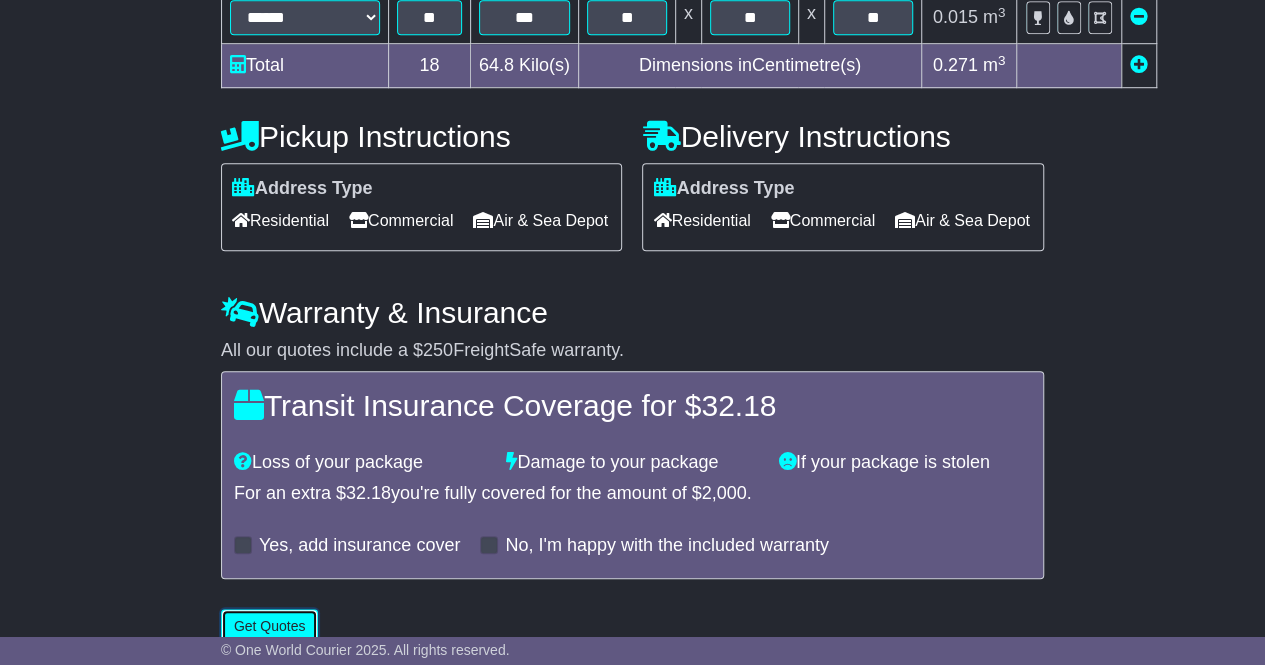 scroll, scrollTop: 726, scrollLeft: 0, axis: vertical 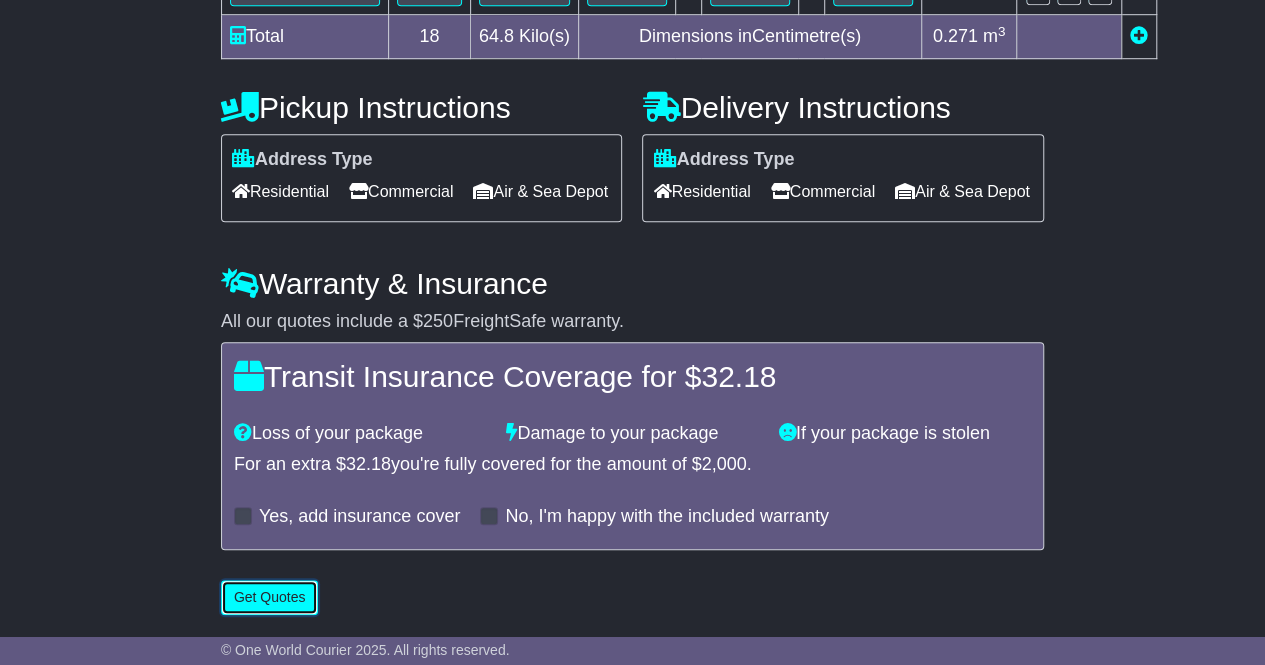 click on "Get Quotes" at bounding box center (270, 597) 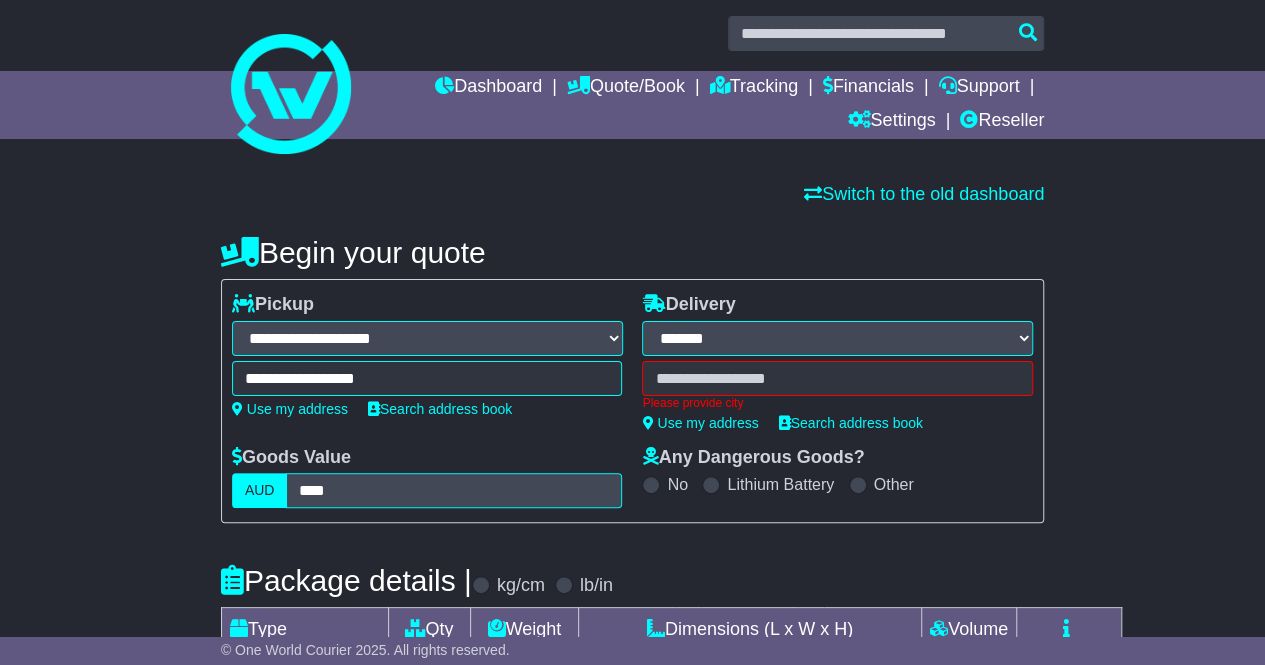 scroll, scrollTop: 0, scrollLeft: 0, axis: both 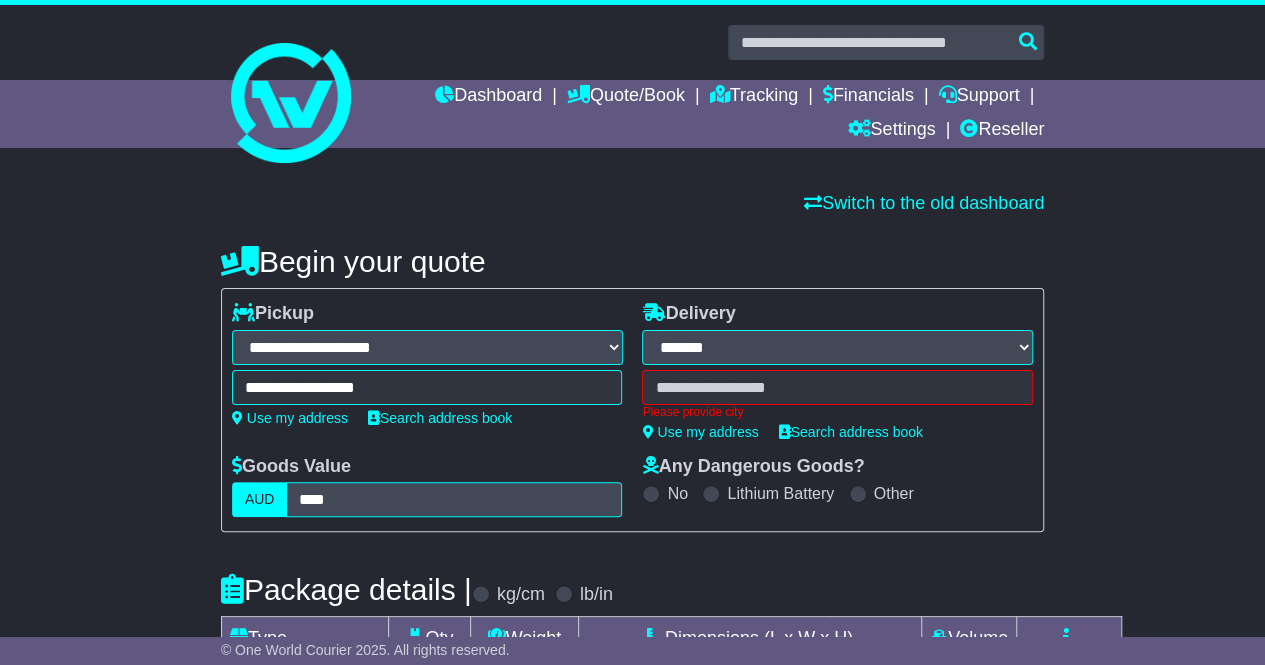 click on "[CITY]" at bounding box center (837, 394) 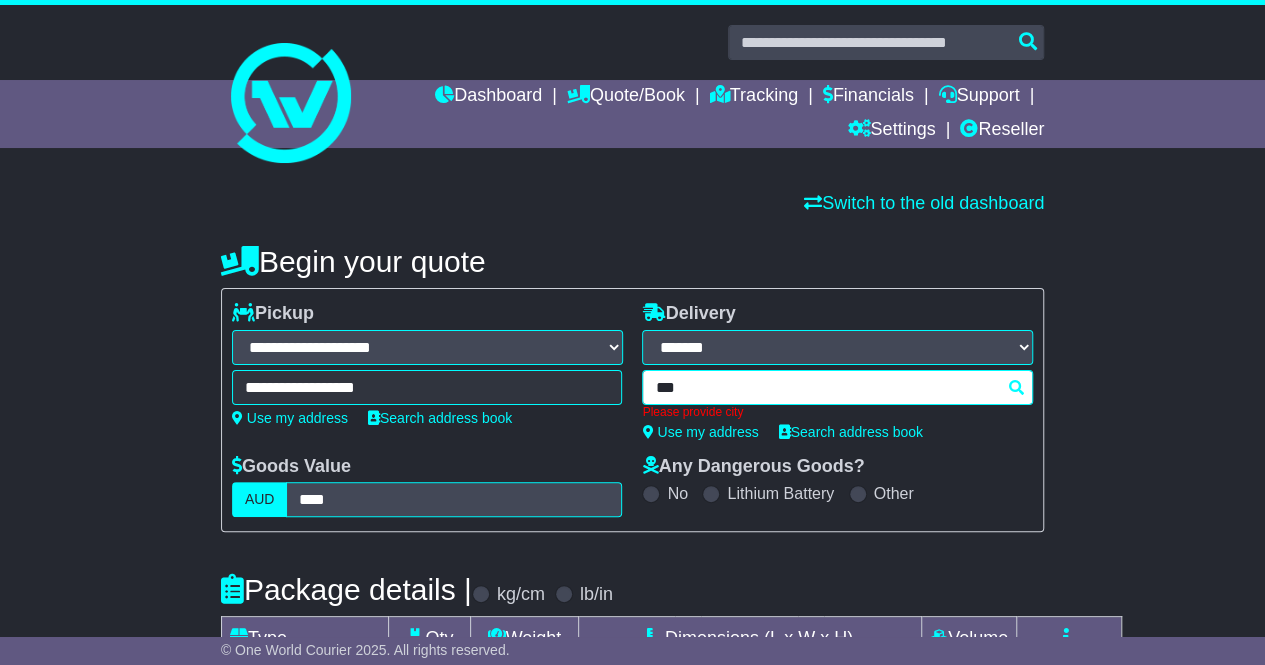 type on "****" 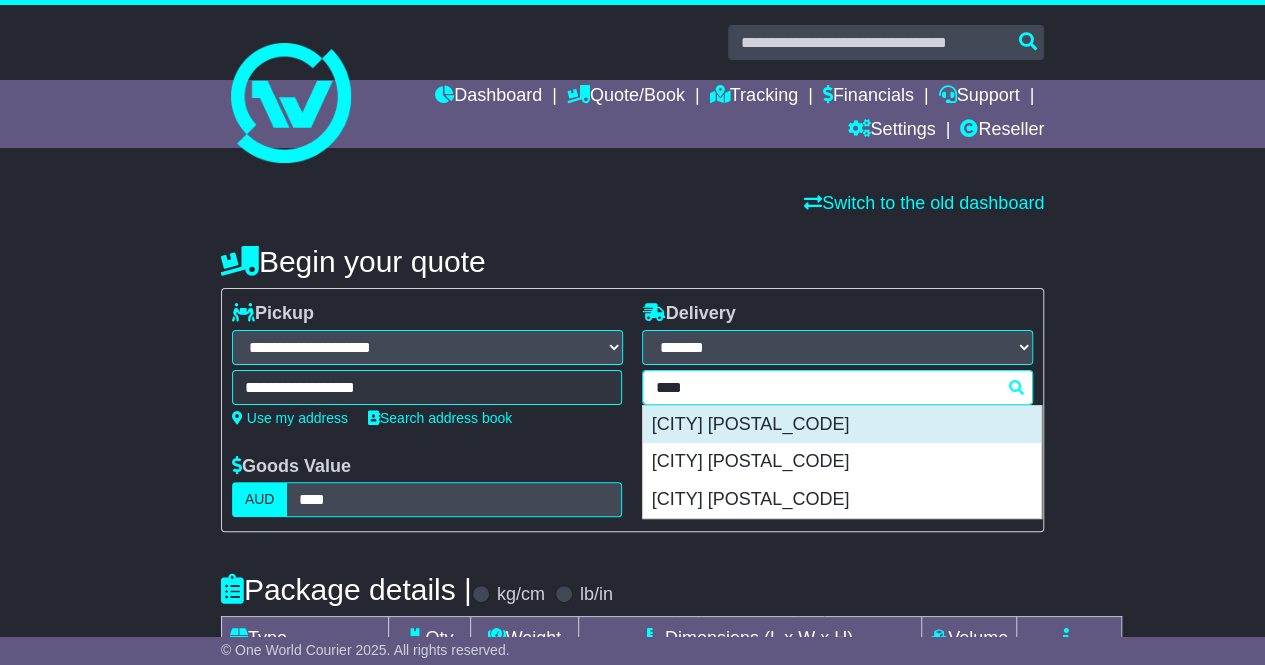 click on "[CITY] [POSTAL_CODE]" at bounding box center [842, 425] 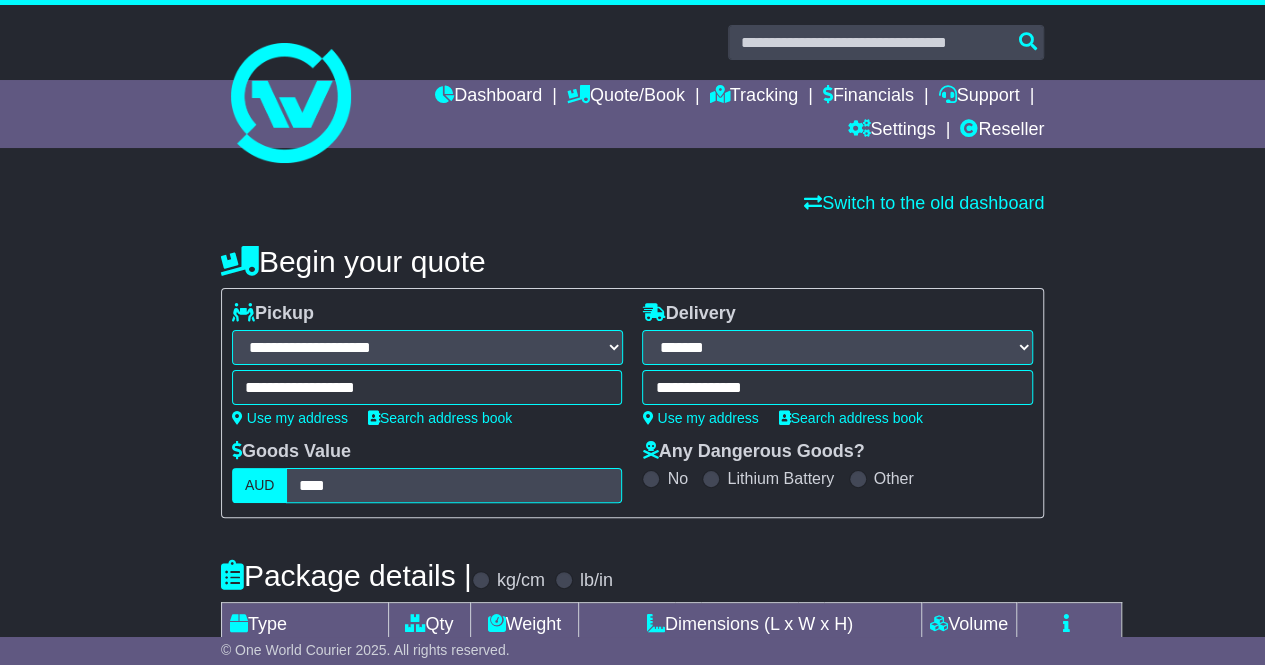 type on "**********" 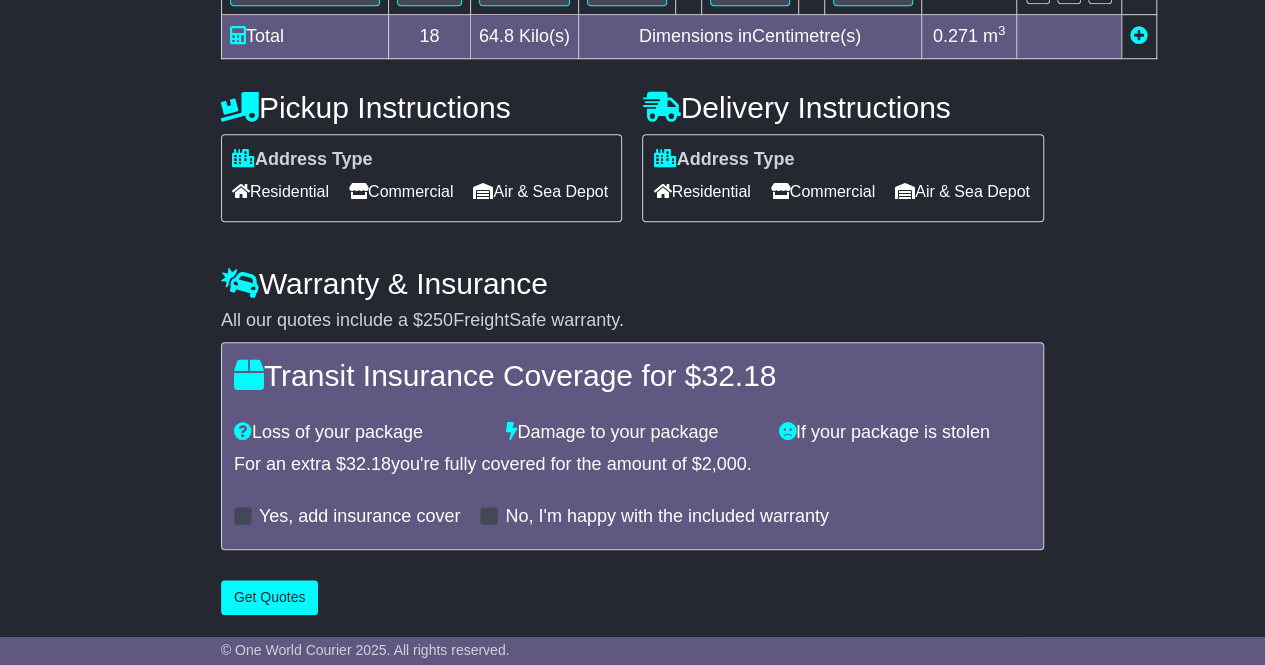 scroll, scrollTop: 712, scrollLeft: 0, axis: vertical 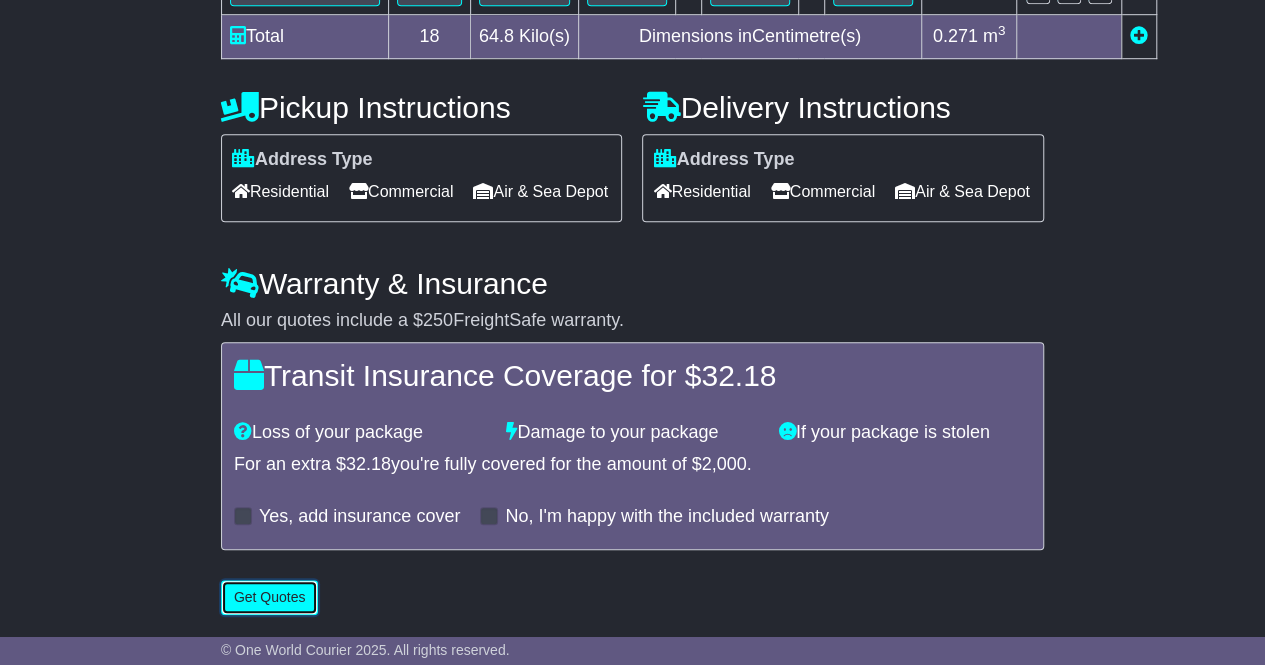 click on "Get Quotes" at bounding box center [270, 597] 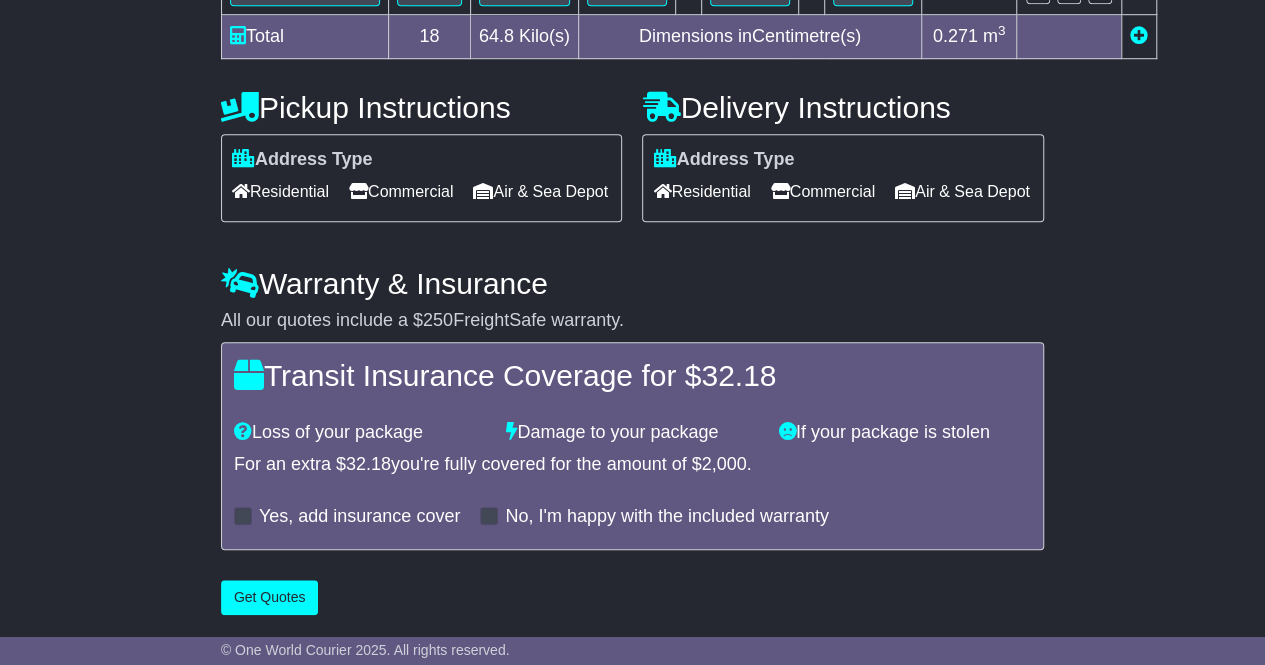 scroll, scrollTop: 0, scrollLeft: 0, axis: both 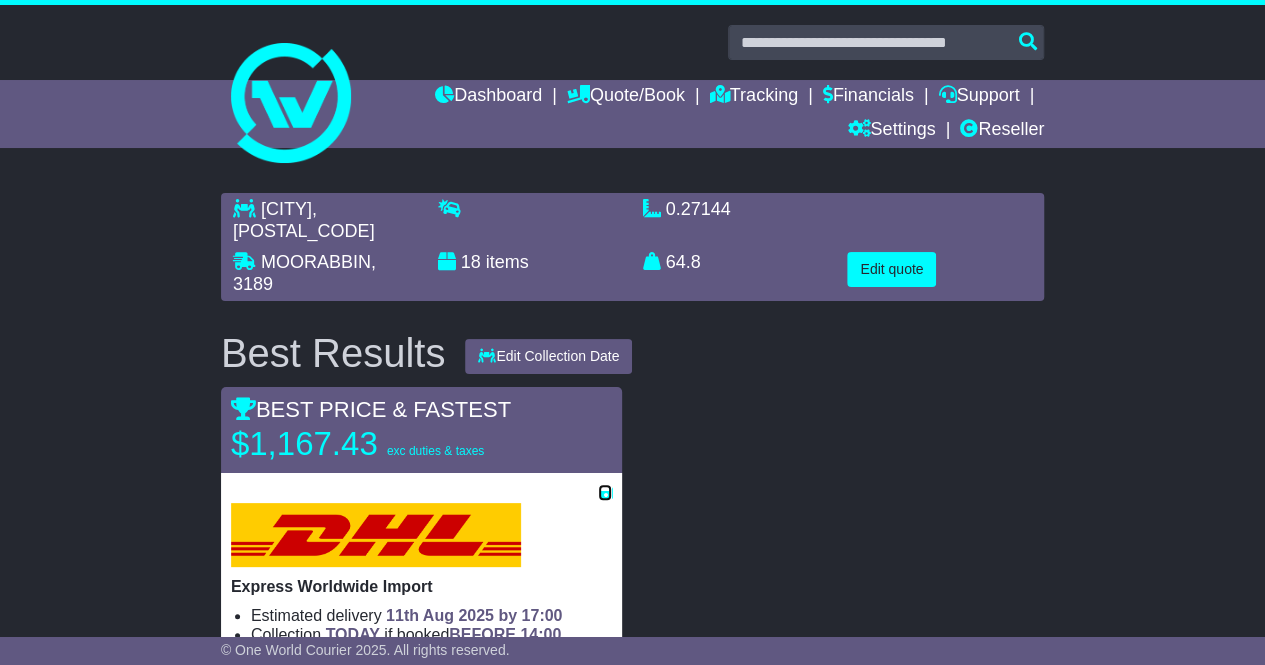drag, startPoint x: 603, startPoint y: 493, endPoint x: 641, endPoint y: 451, distance: 56.63921 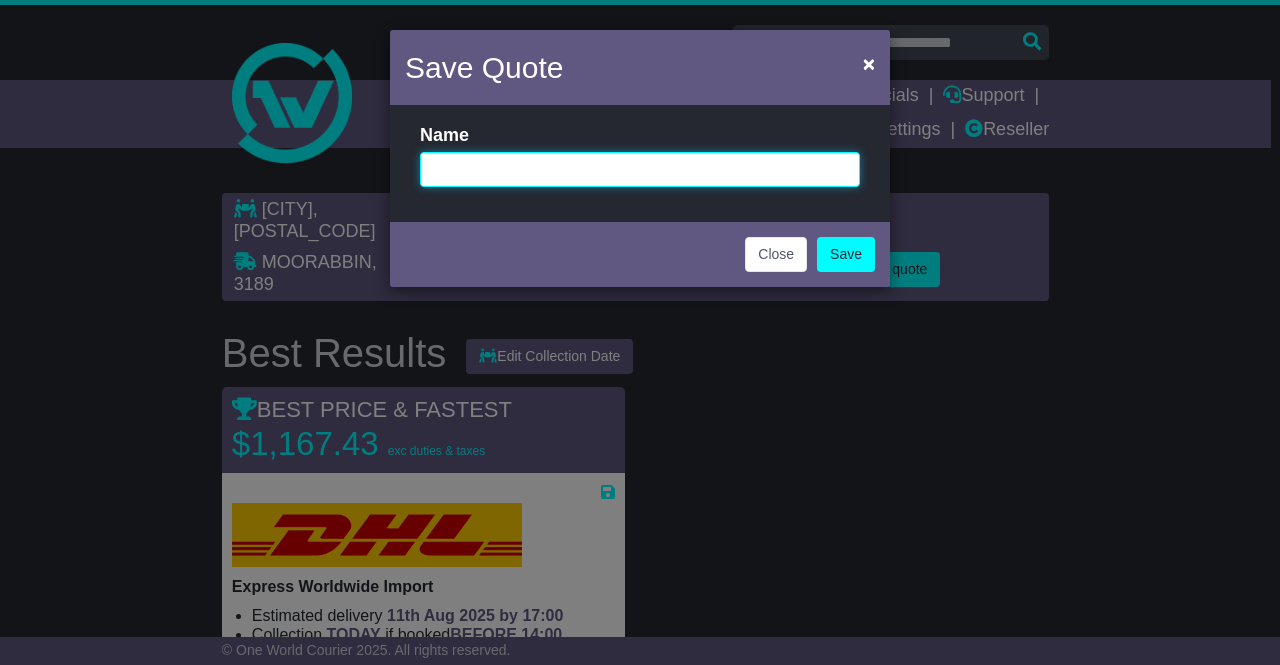 click at bounding box center [640, 169] 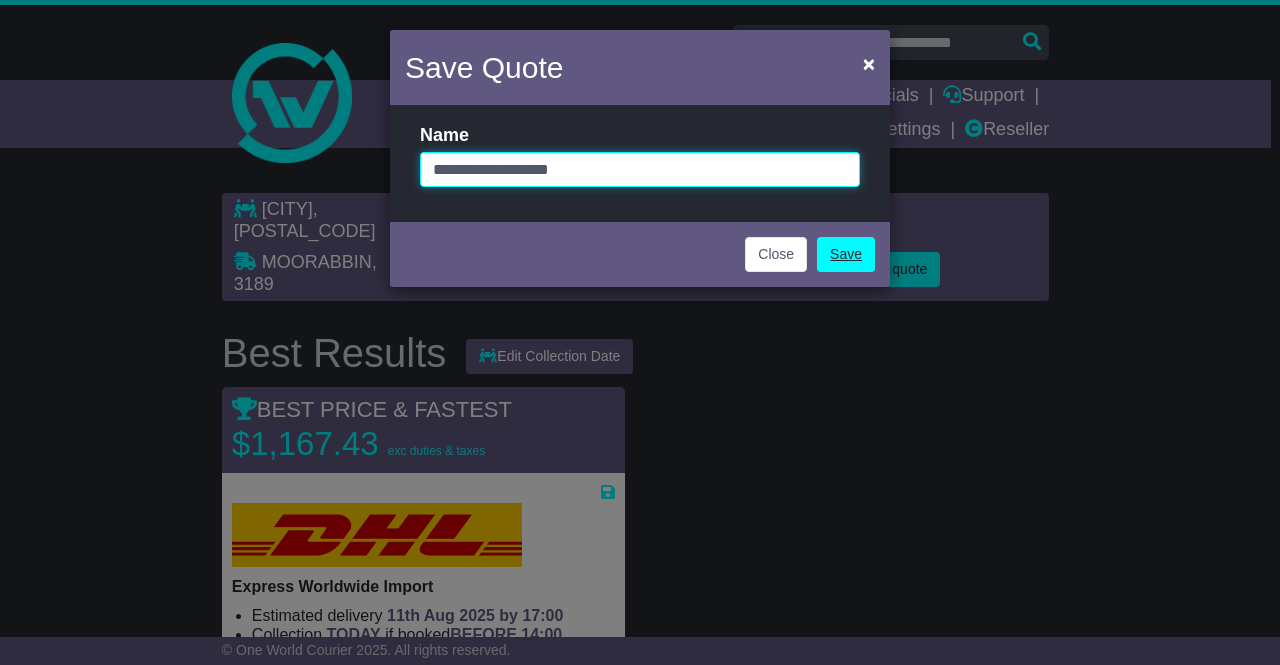 type on "**********" 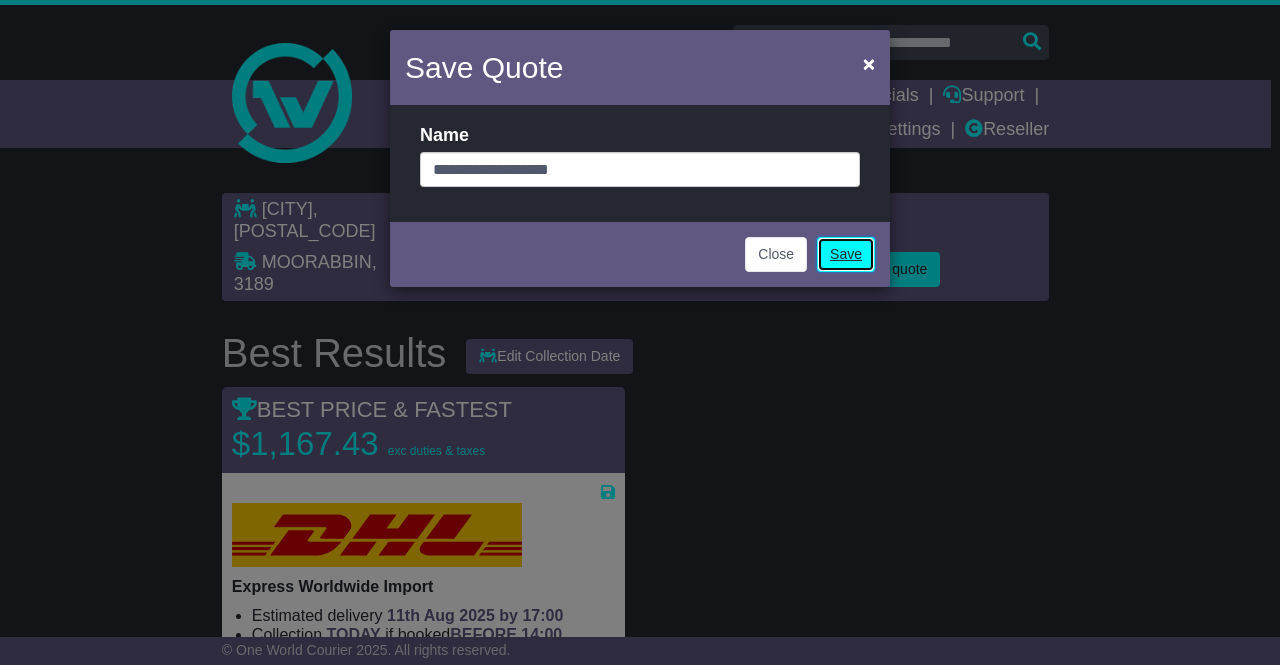 click on "Save" at bounding box center (846, 254) 